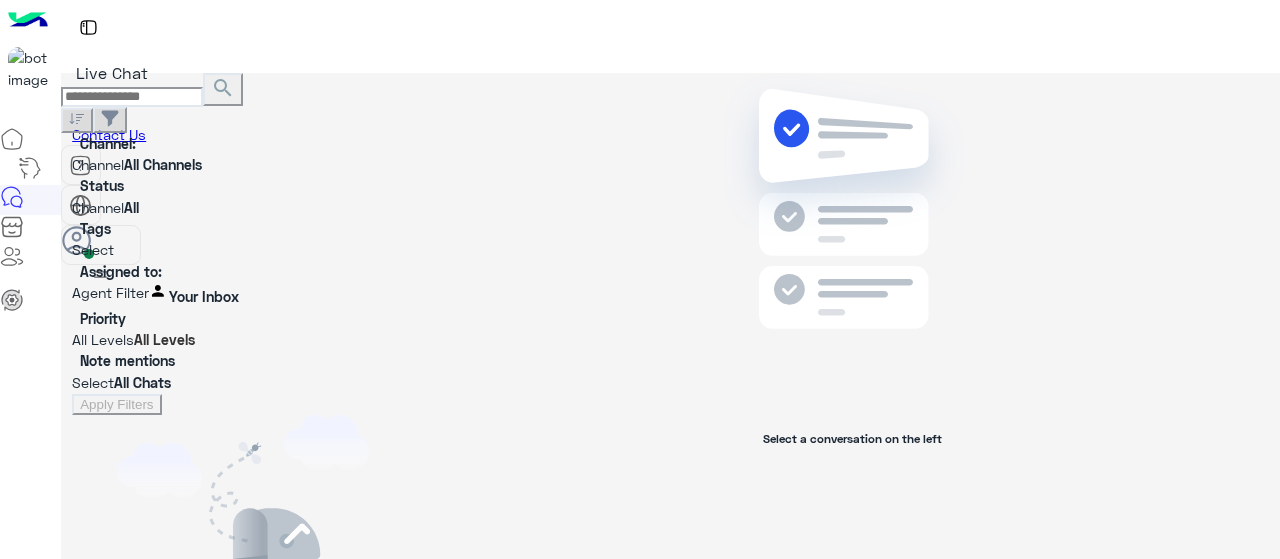 scroll, scrollTop: 0, scrollLeft: 0, axis: both 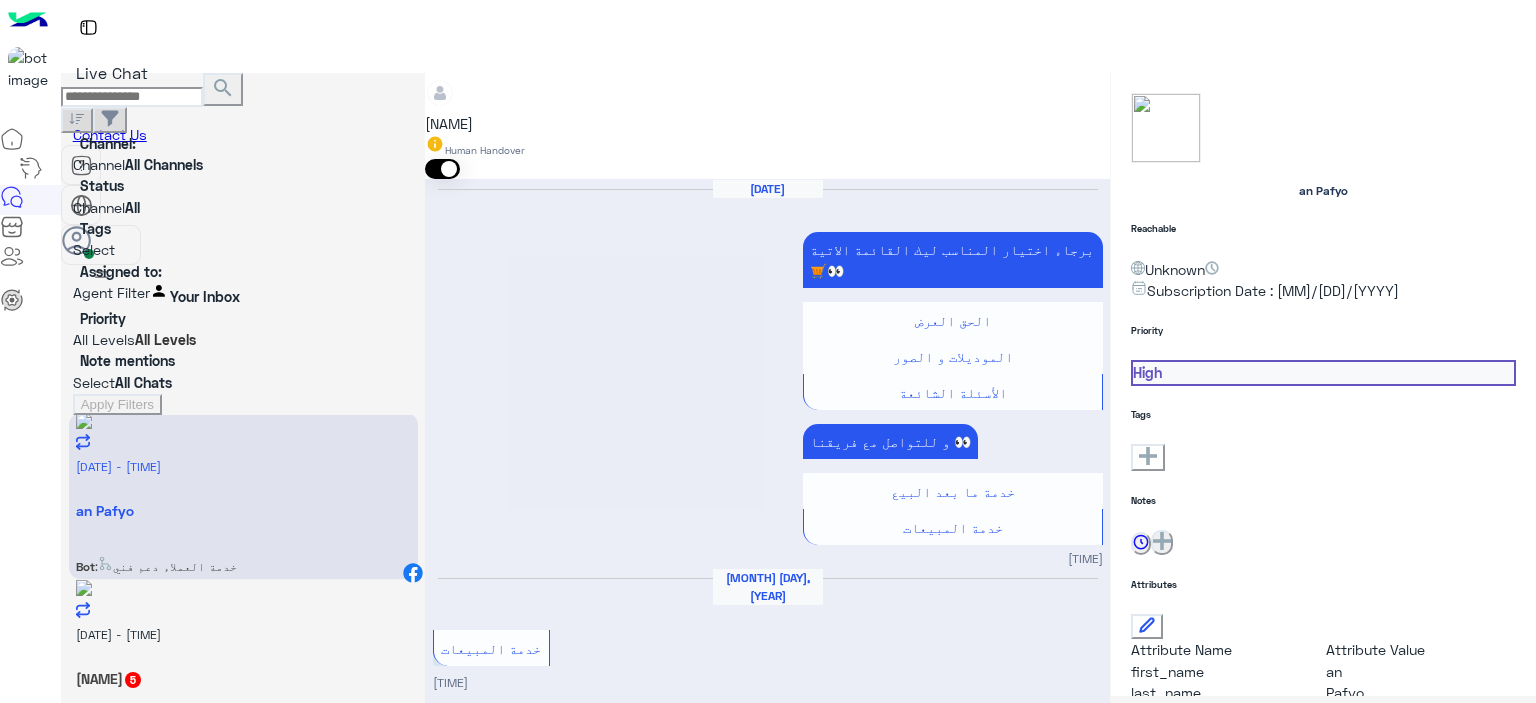 click at bounding box center (767, 3468) 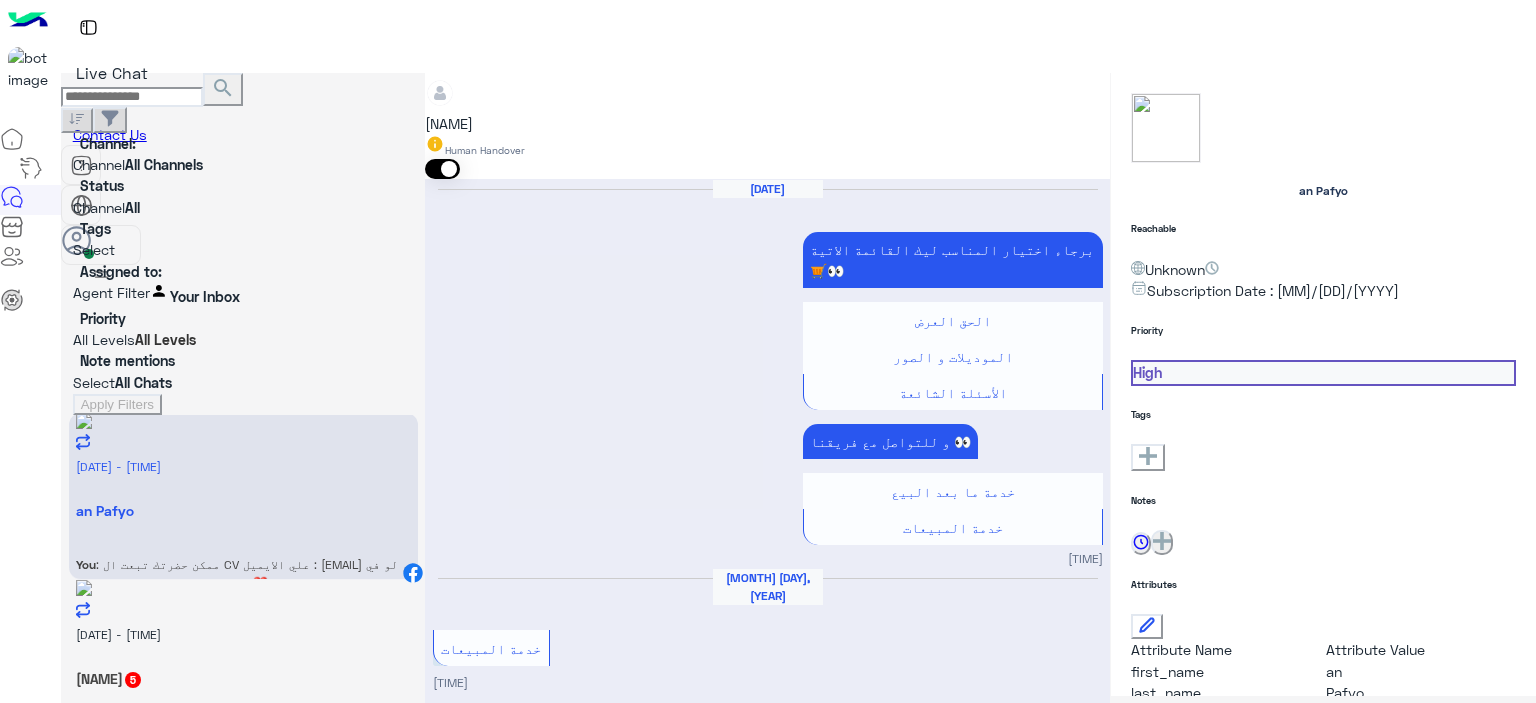scroll, scrollTop: 2473, scrollLeft: 0, axis: vertical 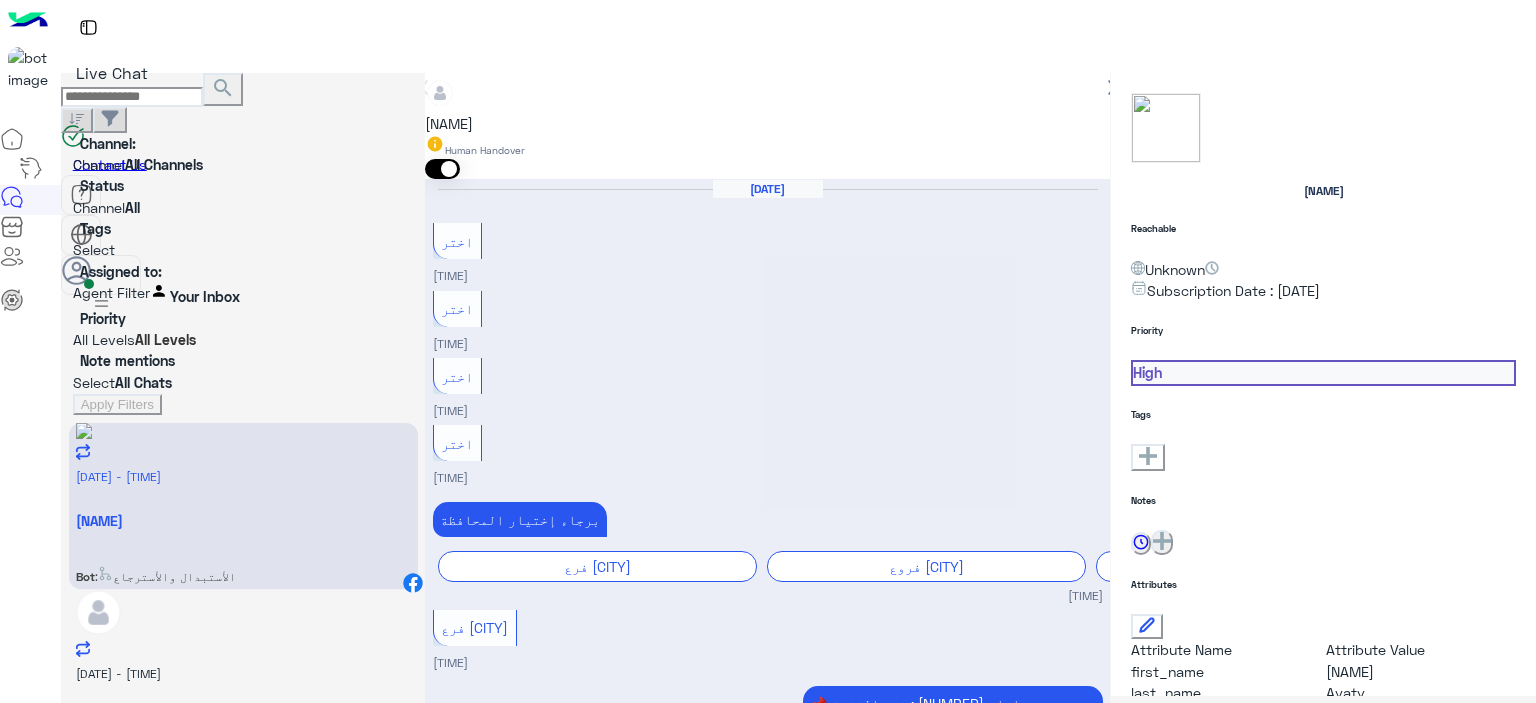 click at bounding box center (767, 8270) 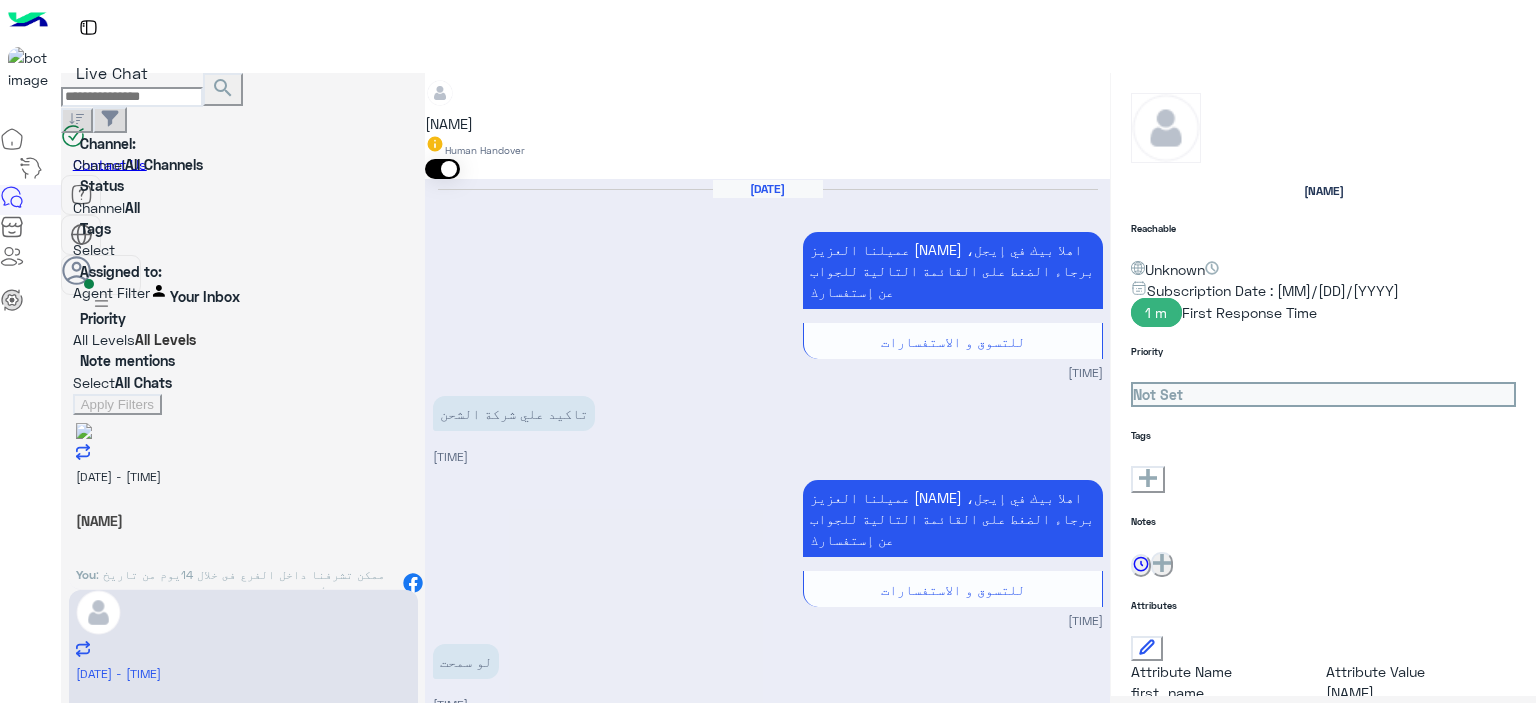 scroll, scrollTop: 147, scrollLeft: 0, axis: vertical 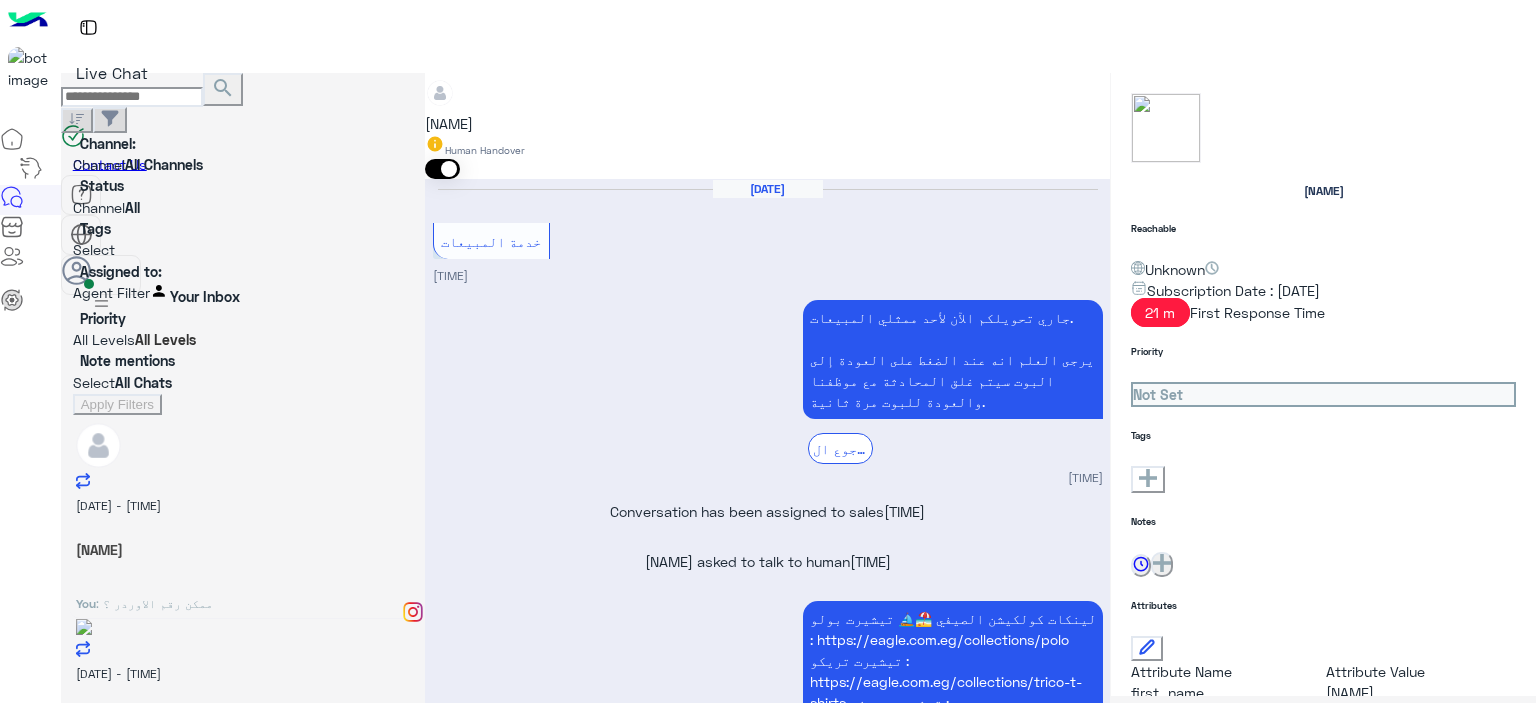 click on "01063019109" at bounding box center [466, 2656] 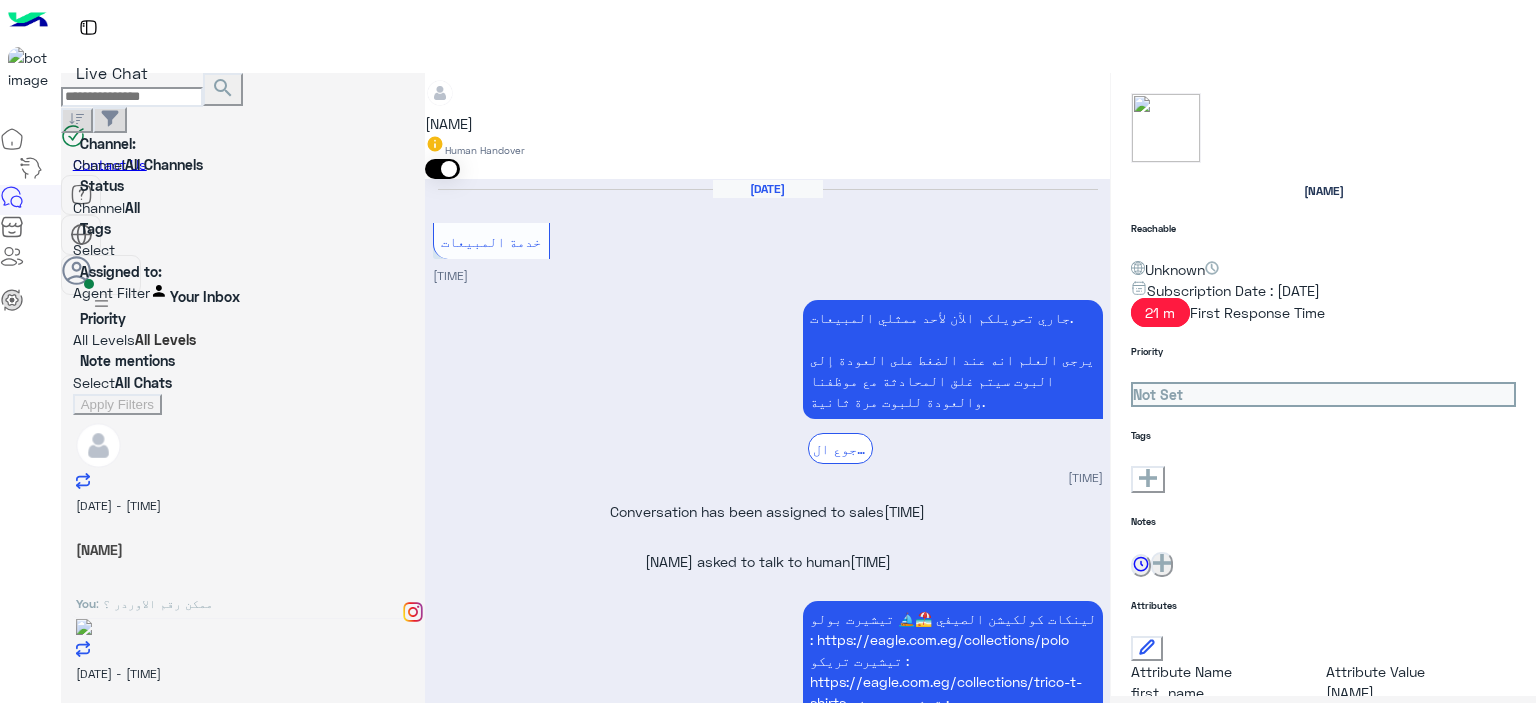 scroll, scrollTop: 1910, scrollLeft: 0, axis: vertical 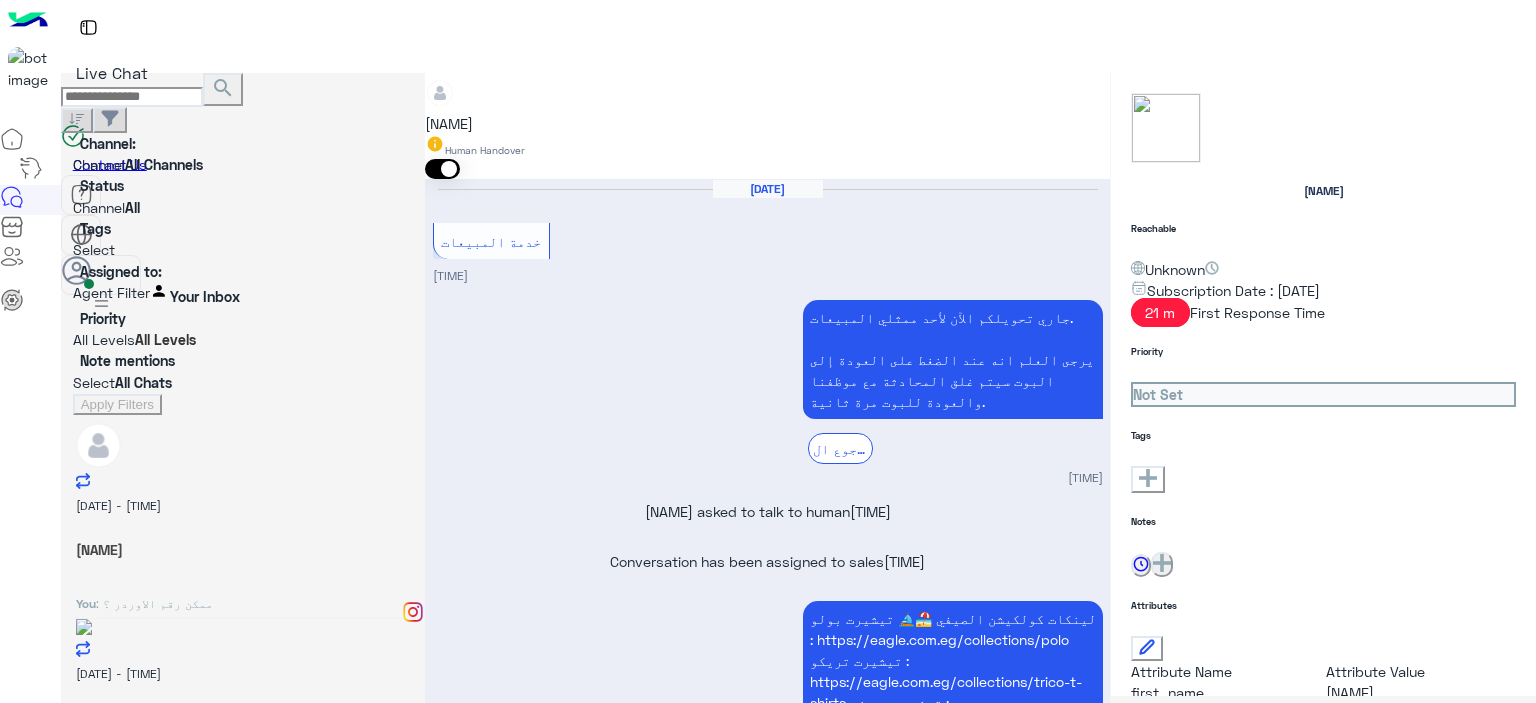 click on "Drop" at bounding box center (470, 3254) 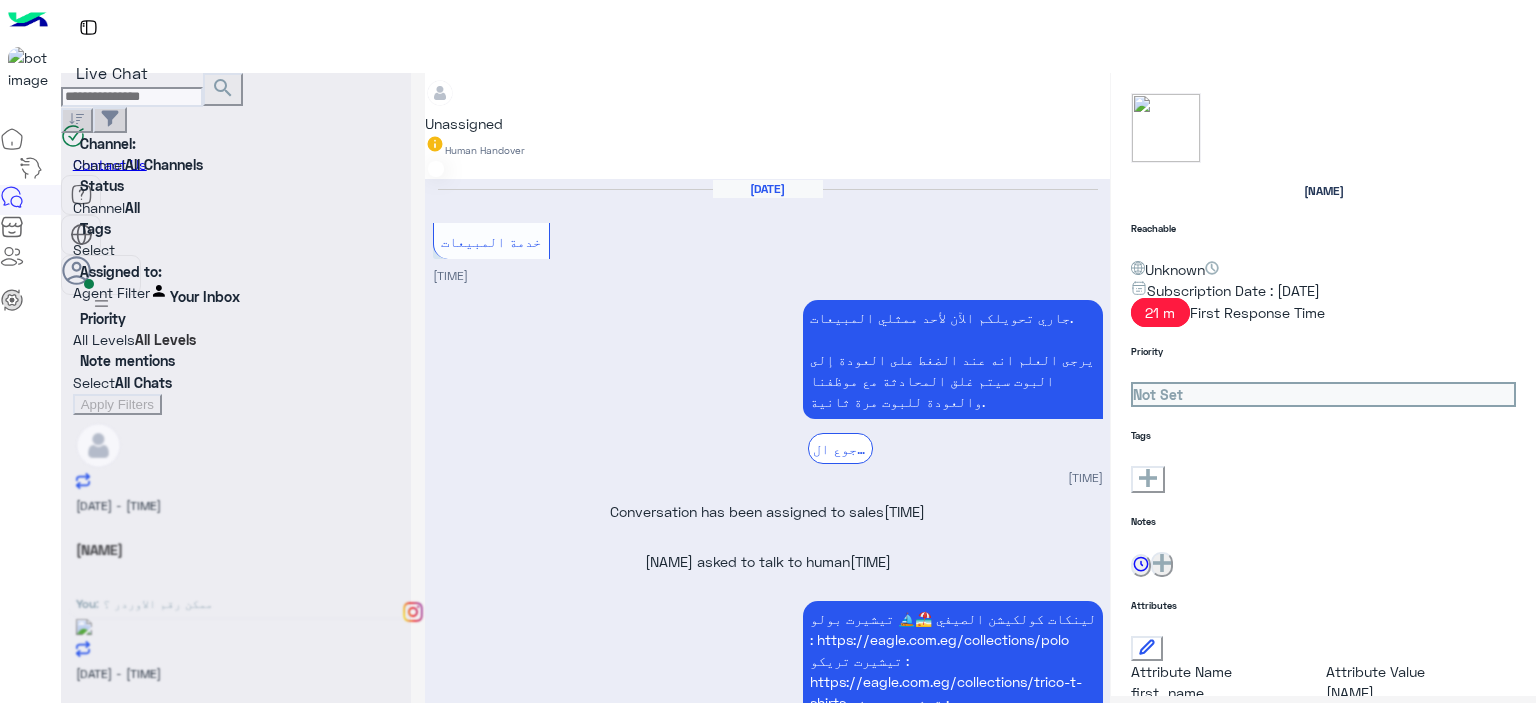 scroll, scrollTop: 2020, scrollLeft: 0, axis: vertical 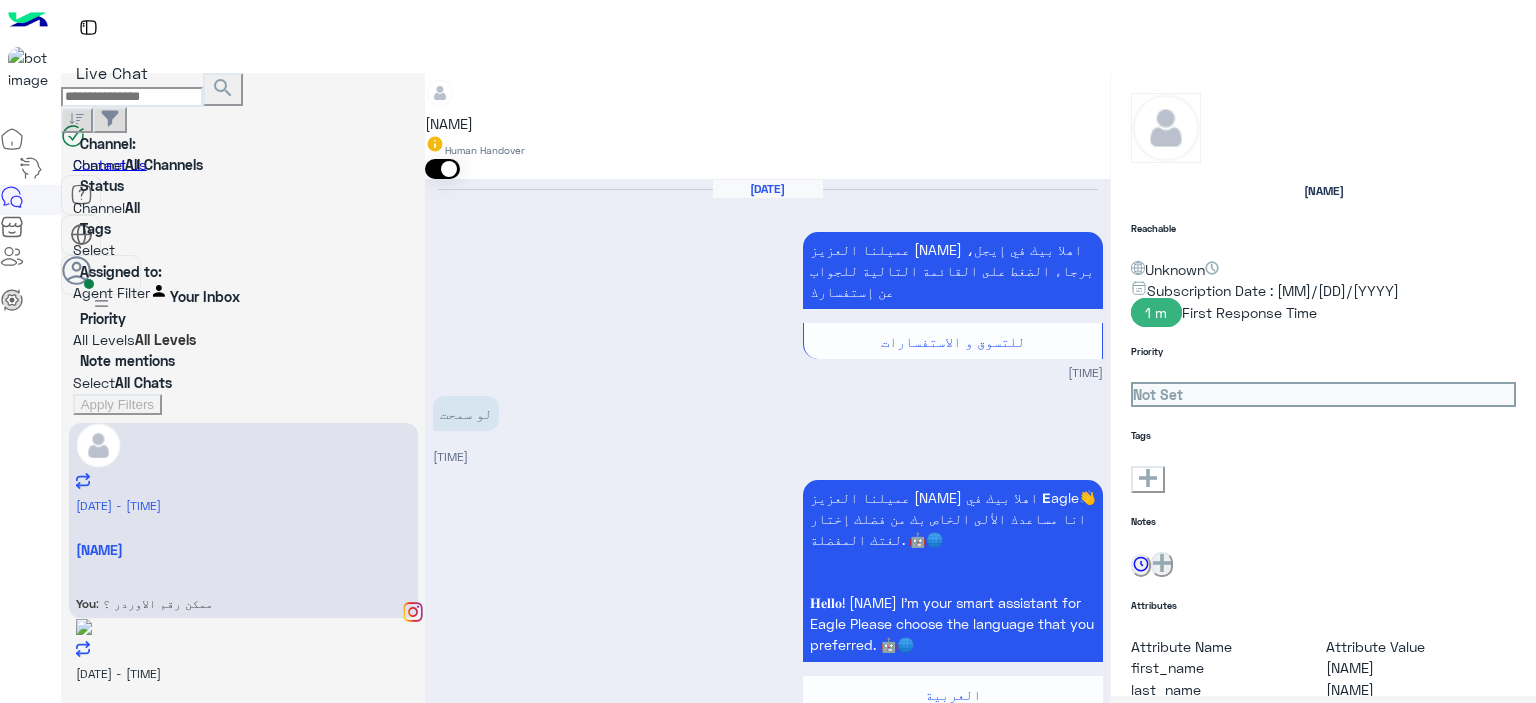 click on "You  : ممكن تشرفنا داخل الفرع فى خلال 14يوم من تاريخ الشراء بأصل الفاتوره وادراى الفرع هيوضح لحضرتك امكانيه الاستبدال بعد معاينه المنتج وعرض المشكله علي قسم الجوده
سعداء بخدمتك يافندم 😍" at bounding box center (243, 604) 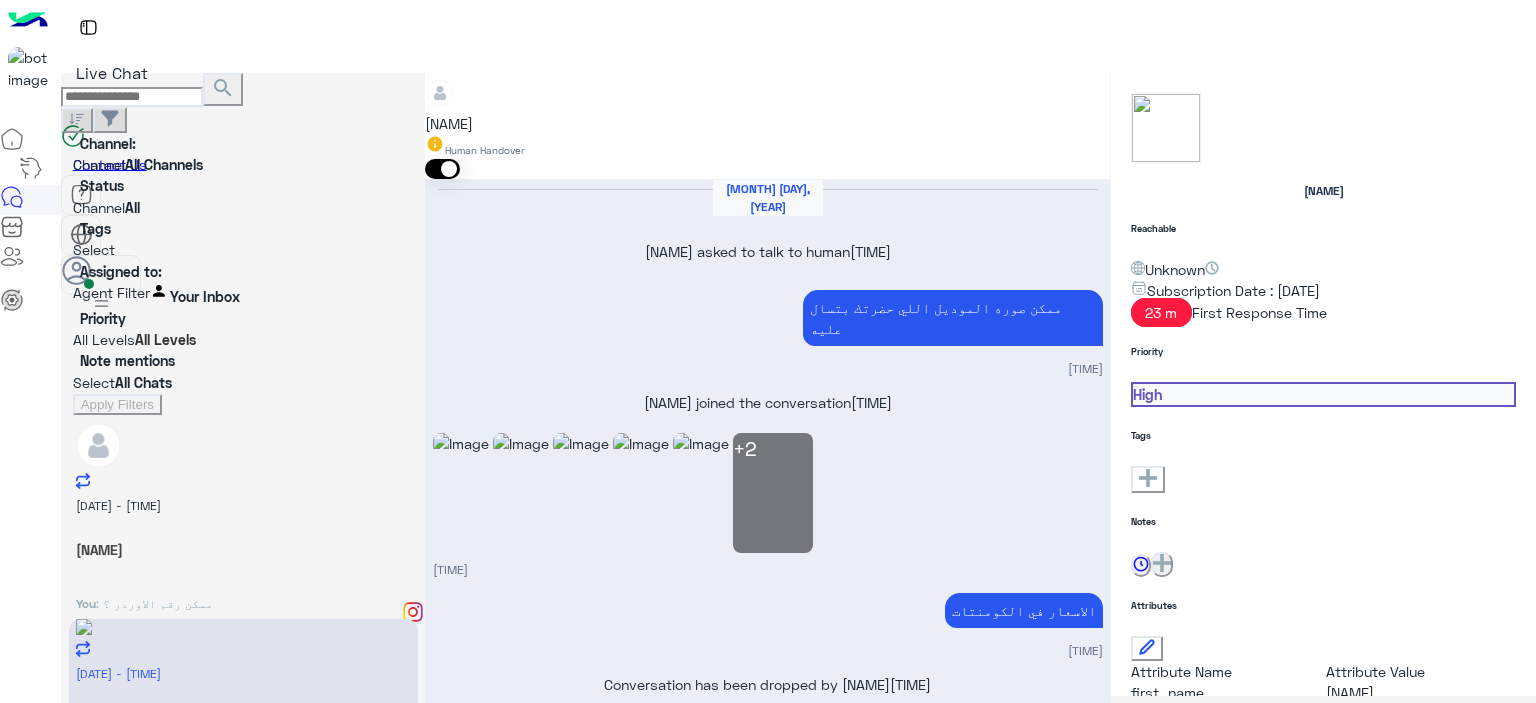 scroll, scrollTop: 2150, scrollLeft: 0, axis: vertical 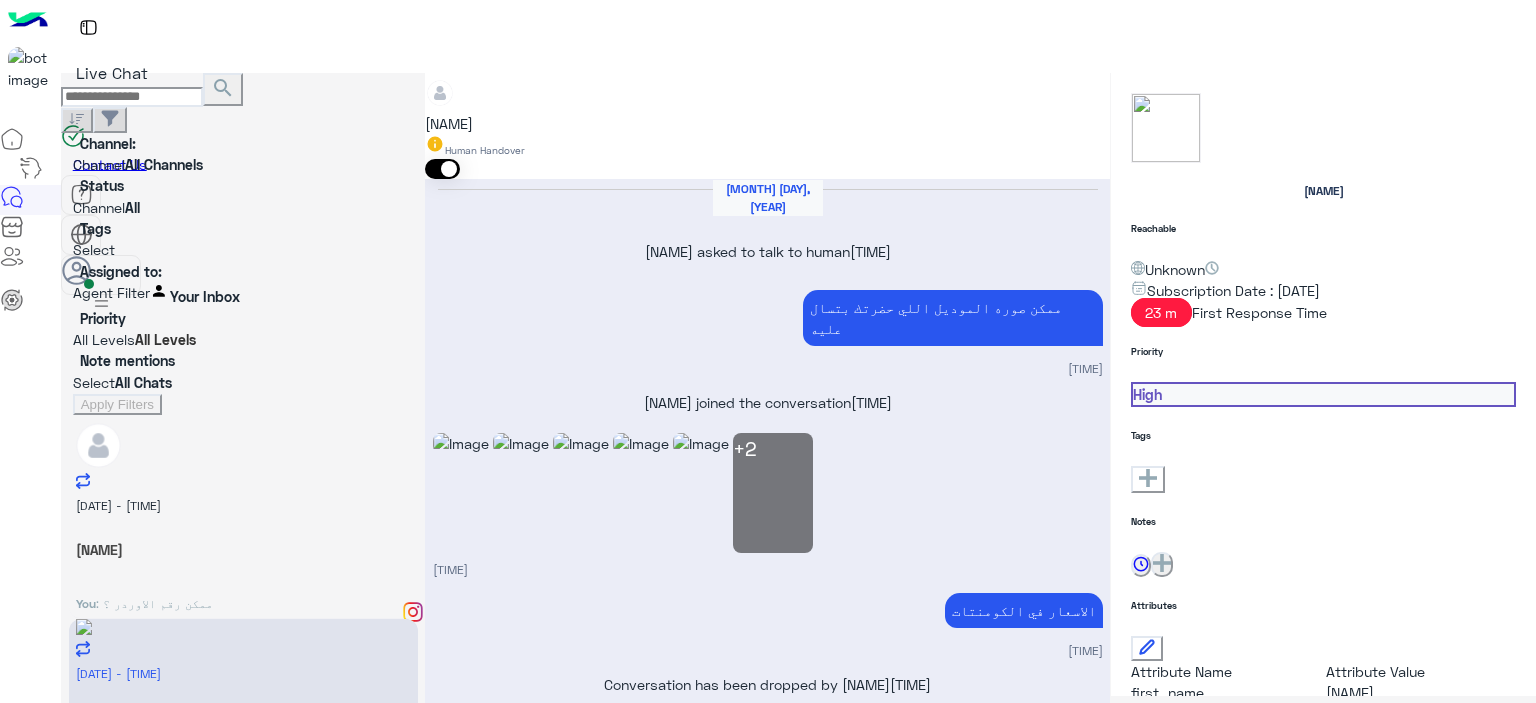click on "You  : ممكن رقم الاوردر ؟" at bounding box center (243, 604) 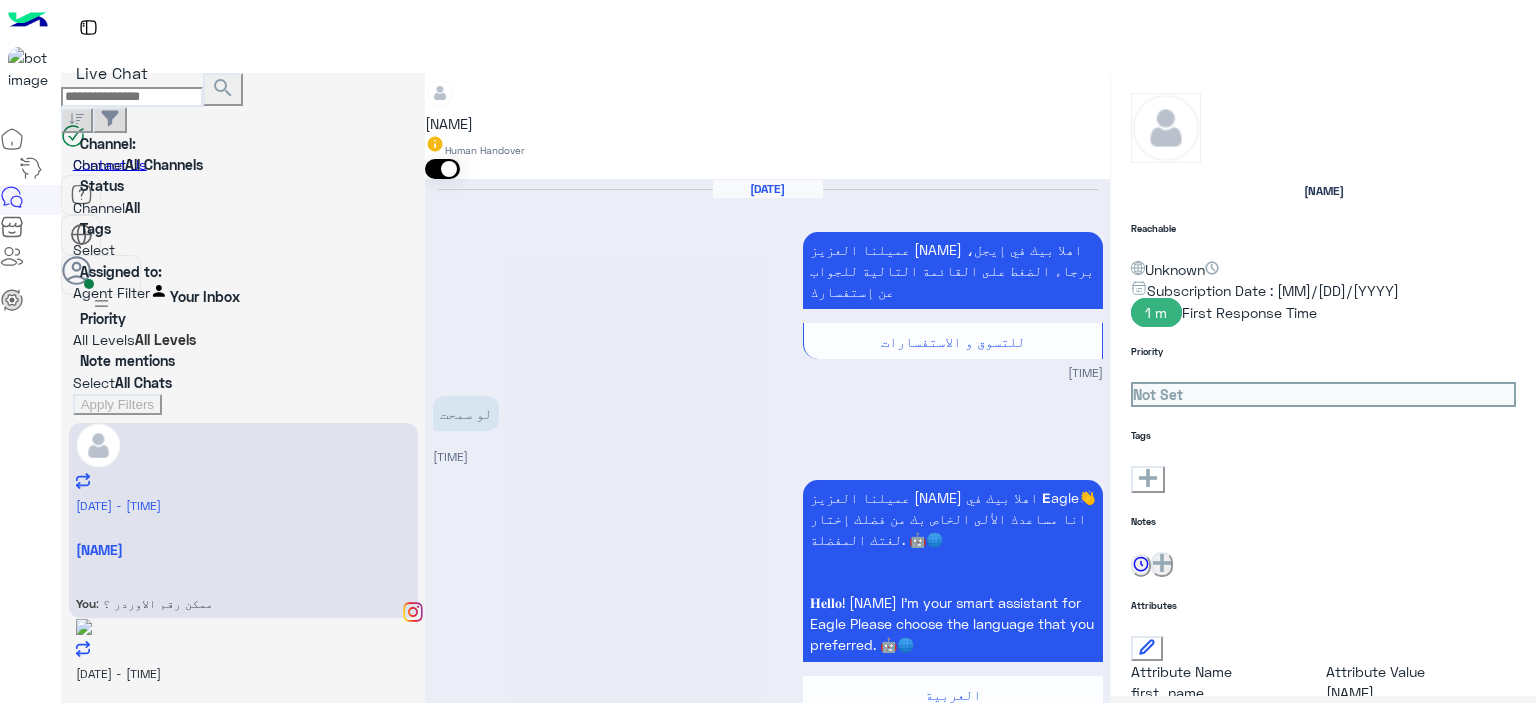 scroll, scrollTop: 1844, scrollLeft: 0, axis: vertical 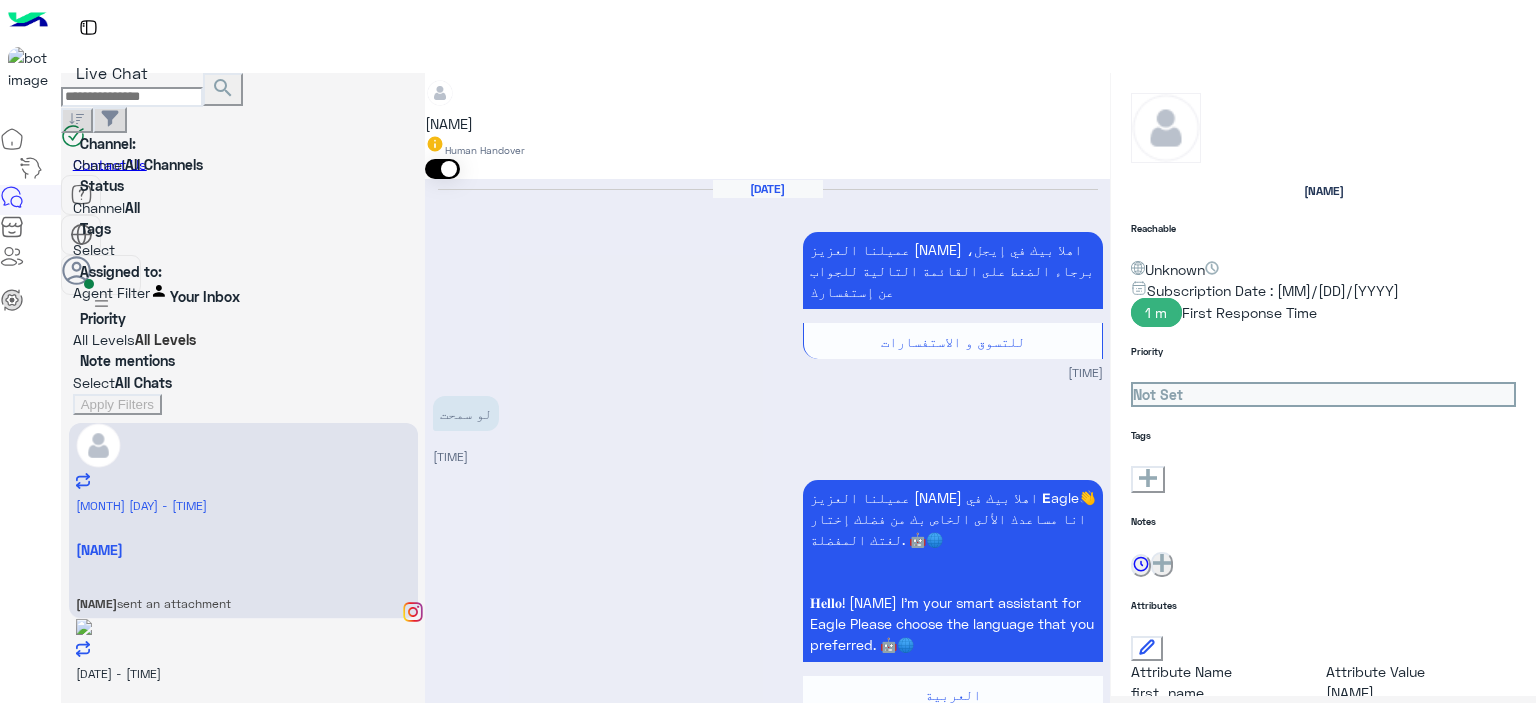 click at bounding box center [506, 2718] 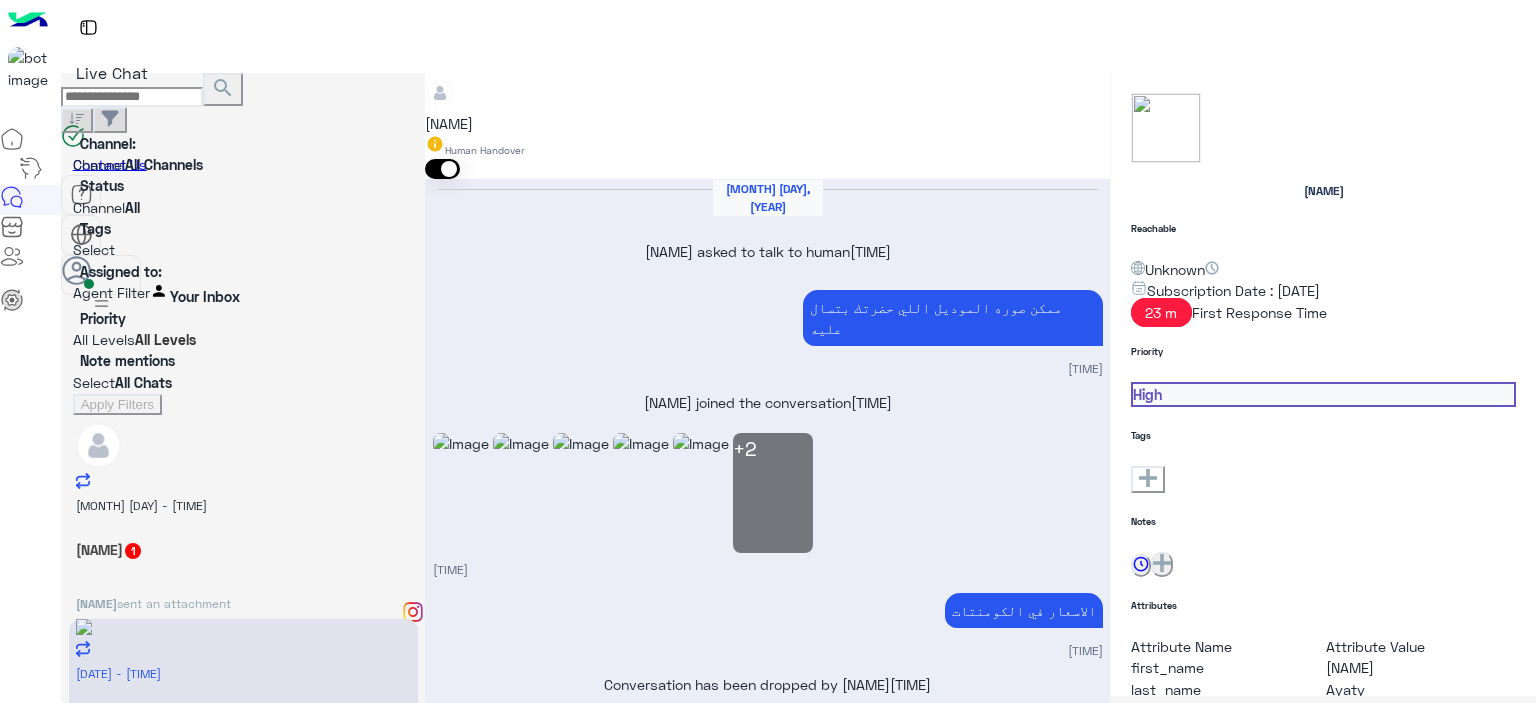 scroll, scrollTop: 2150, scrollLeft: 0, axis: vertical 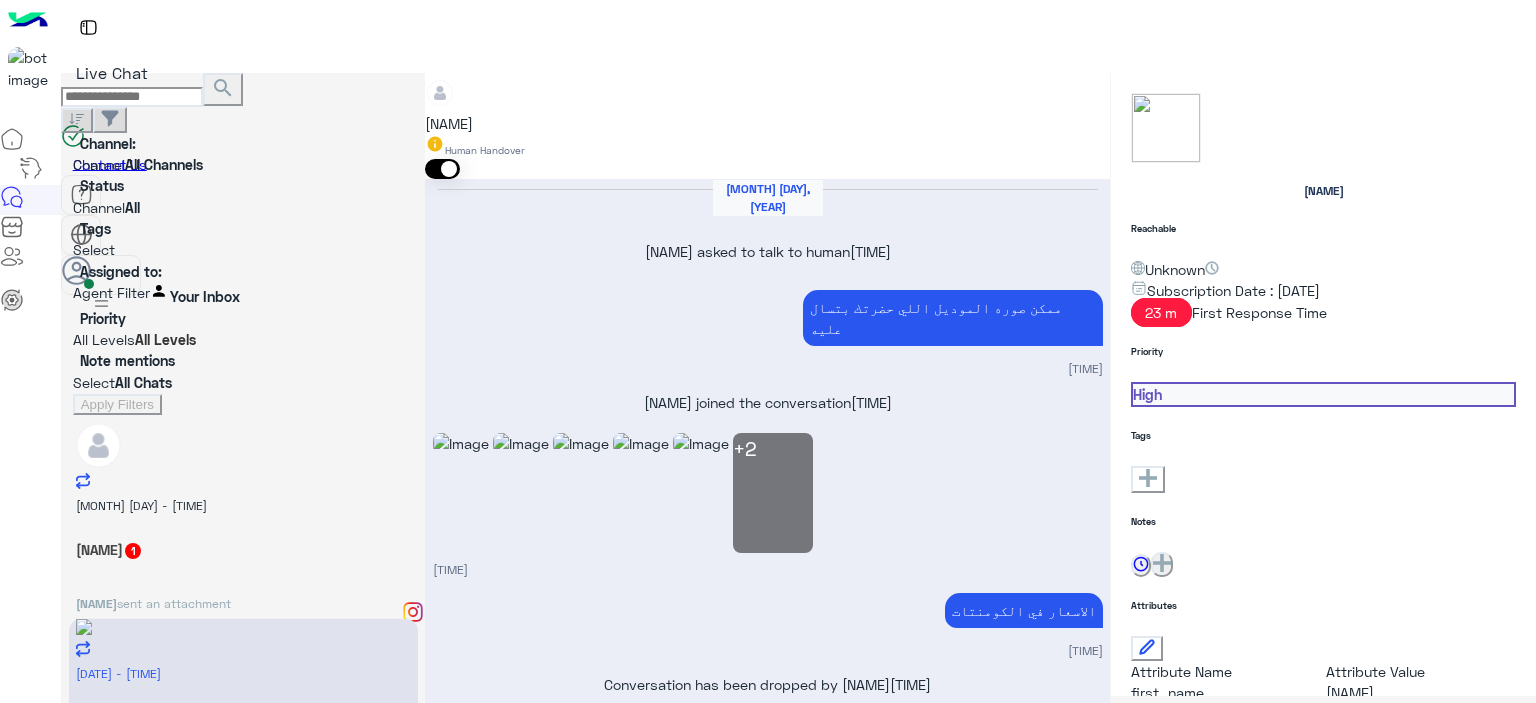 click on "Drop" at bounding box center [470, 3513] 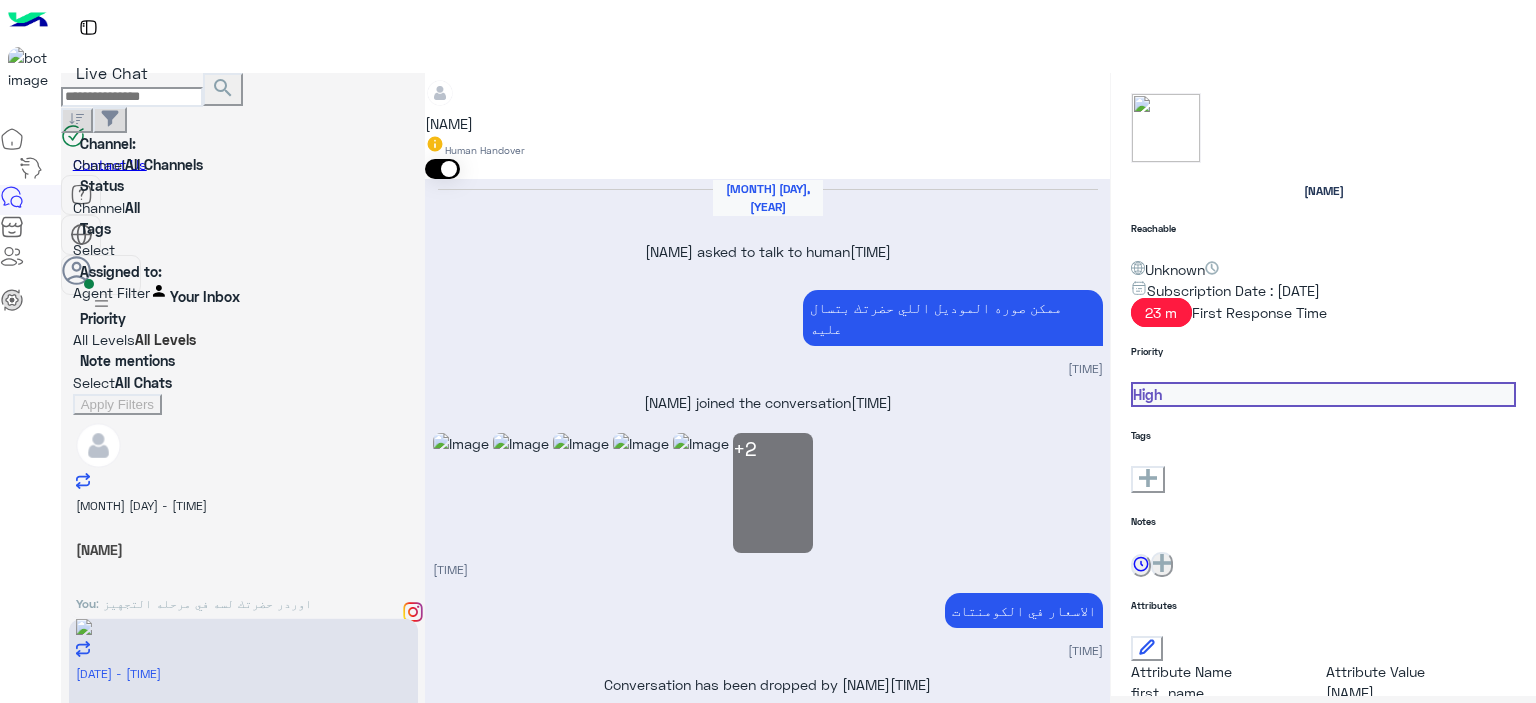scroll, scrollTop: 2186, scrollLeft: 0, axis: vertical 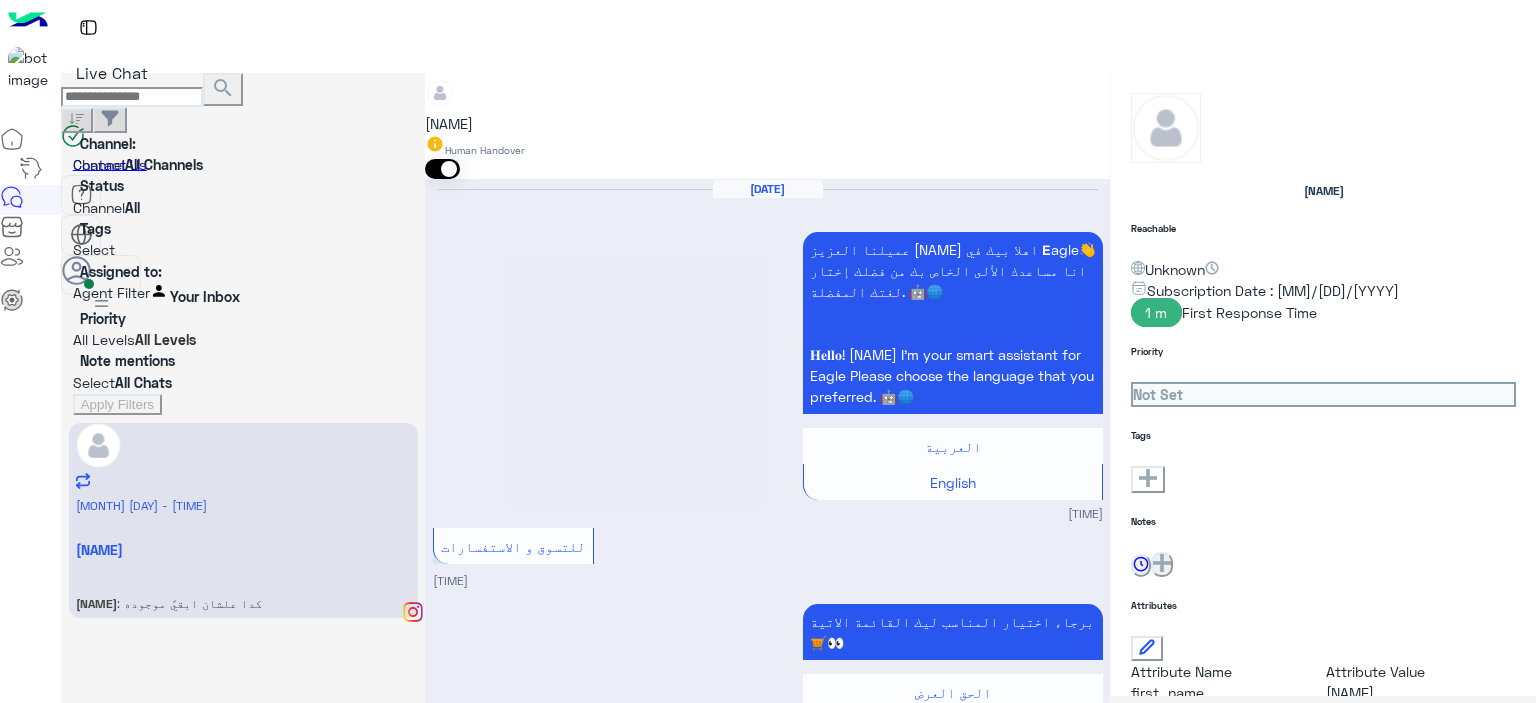 click at bounding box center [767, 3291] 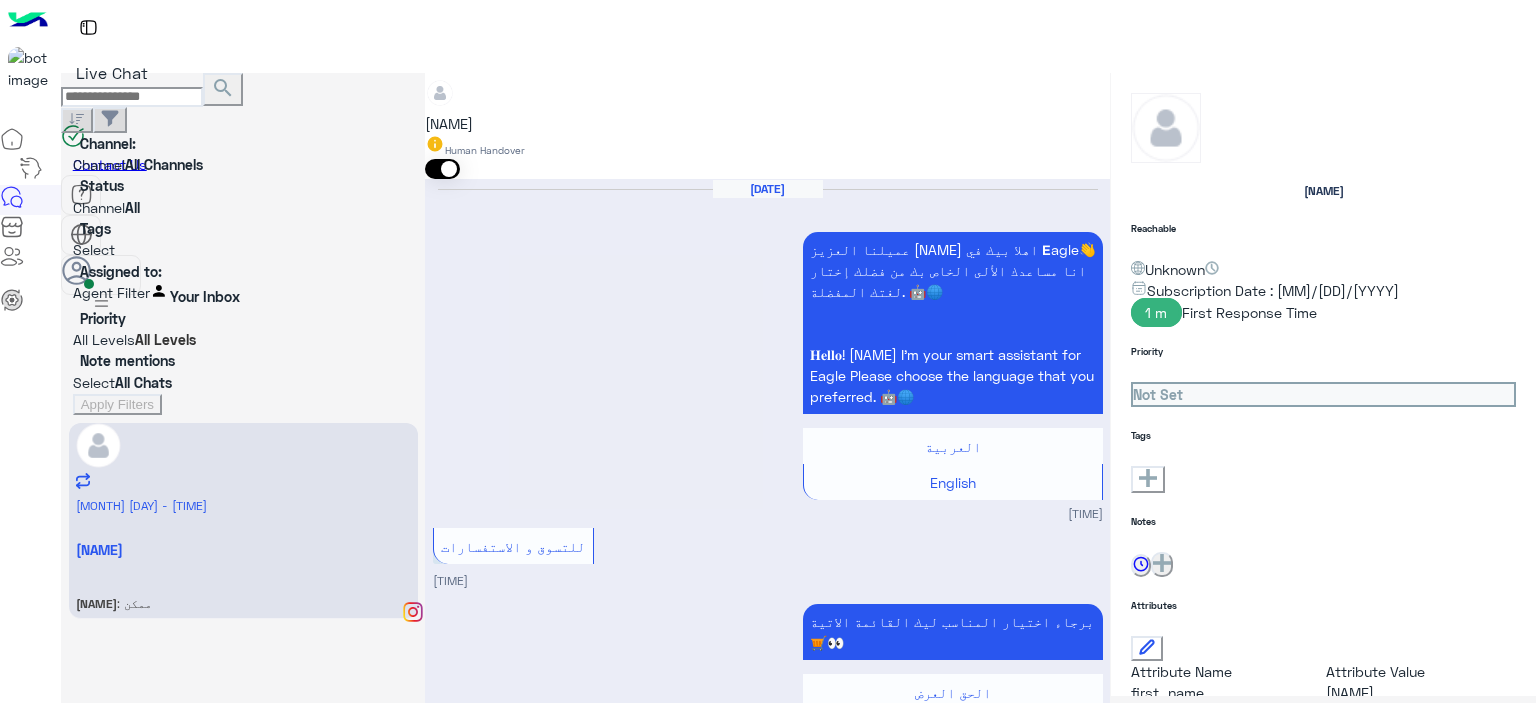 scroll, scrollTop: 2406, scrollLeft: 0, axis: vertical 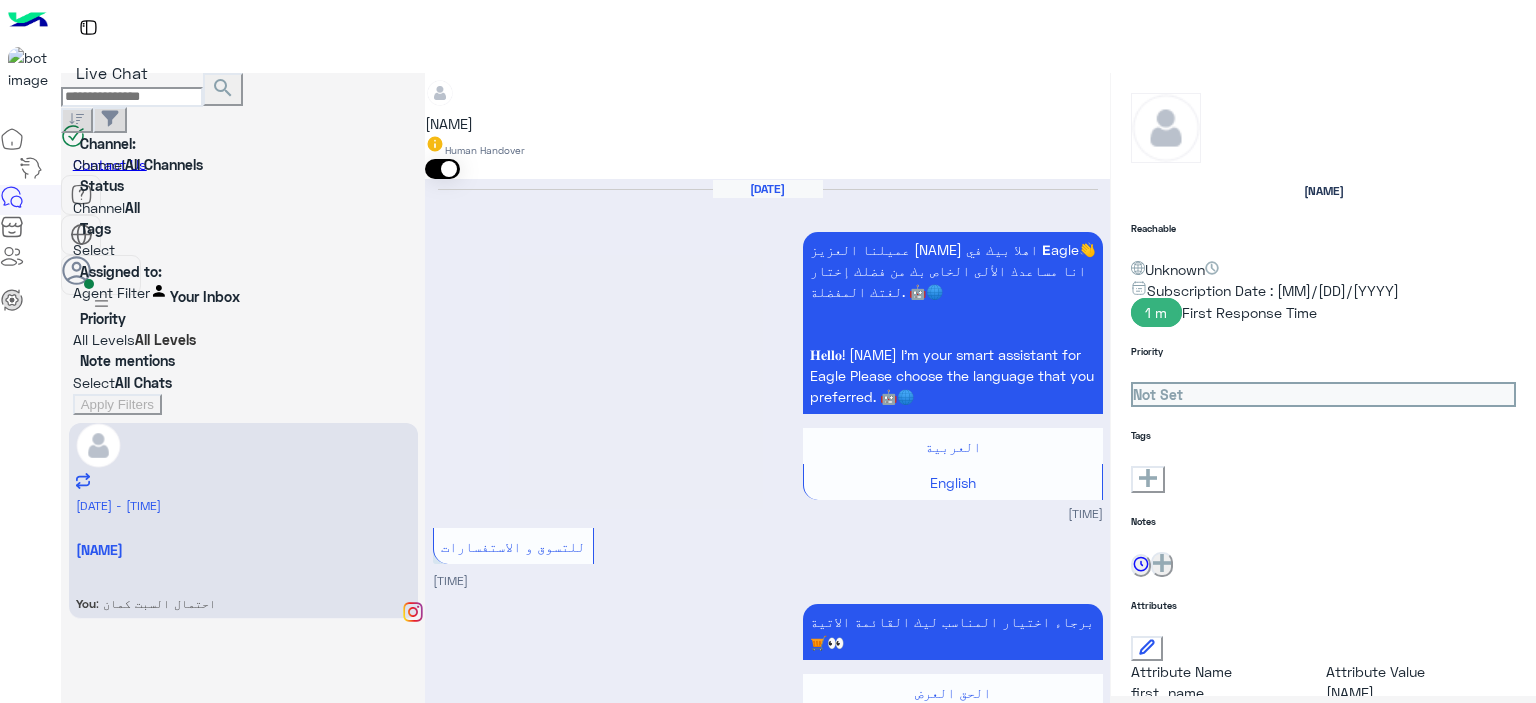 click on "ممكن   09:08 PM" at bounding box center (768, 3417) 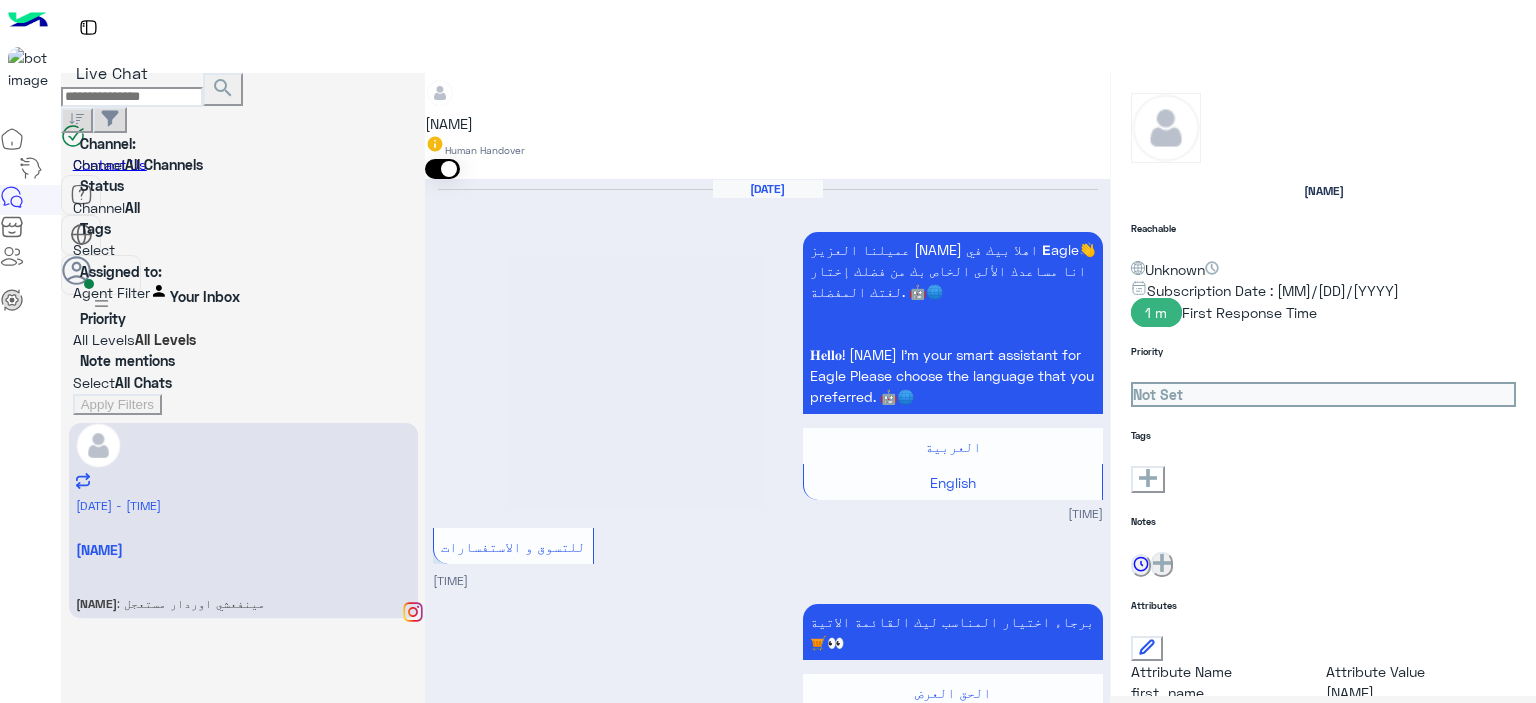 scroll, scrollTop: 2512, scrollLeft: 0, axis: vertical 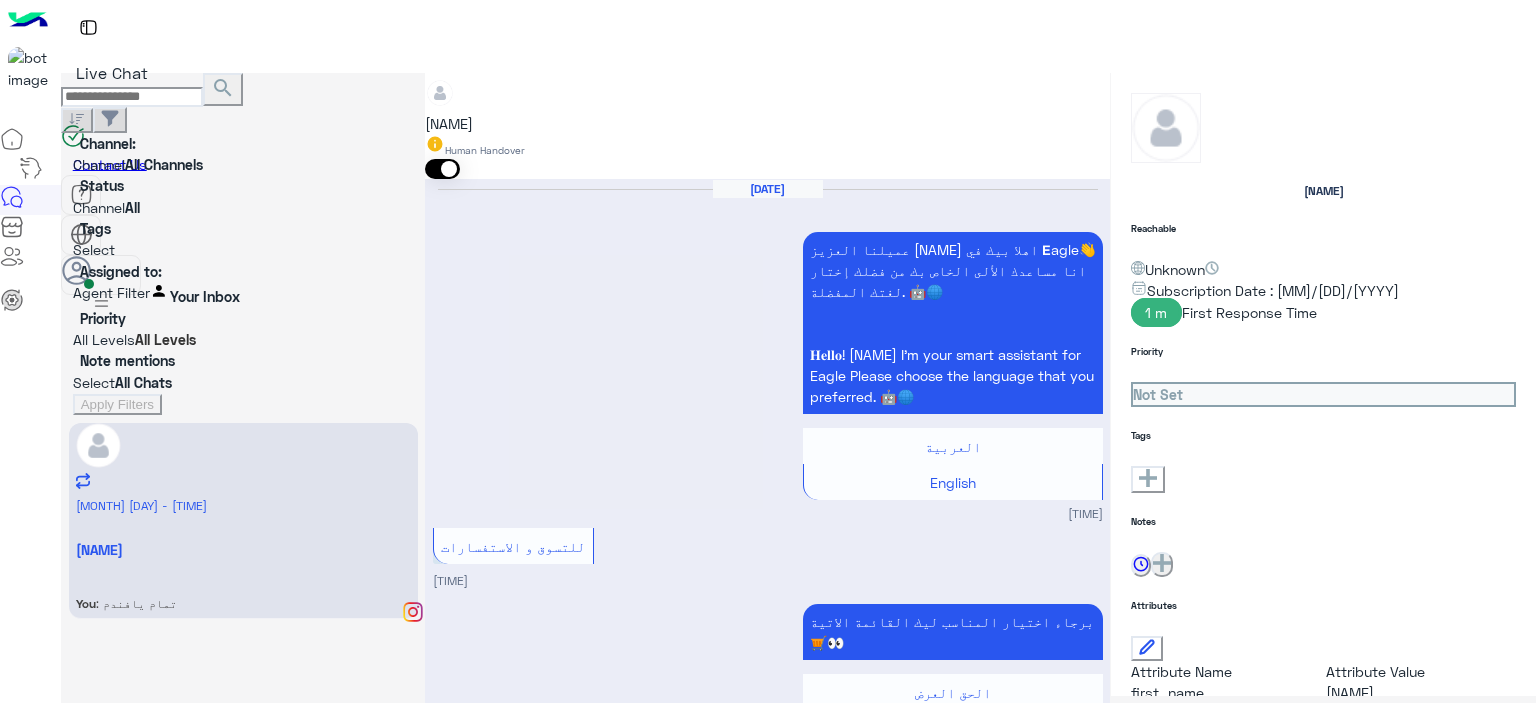 type on "**********" 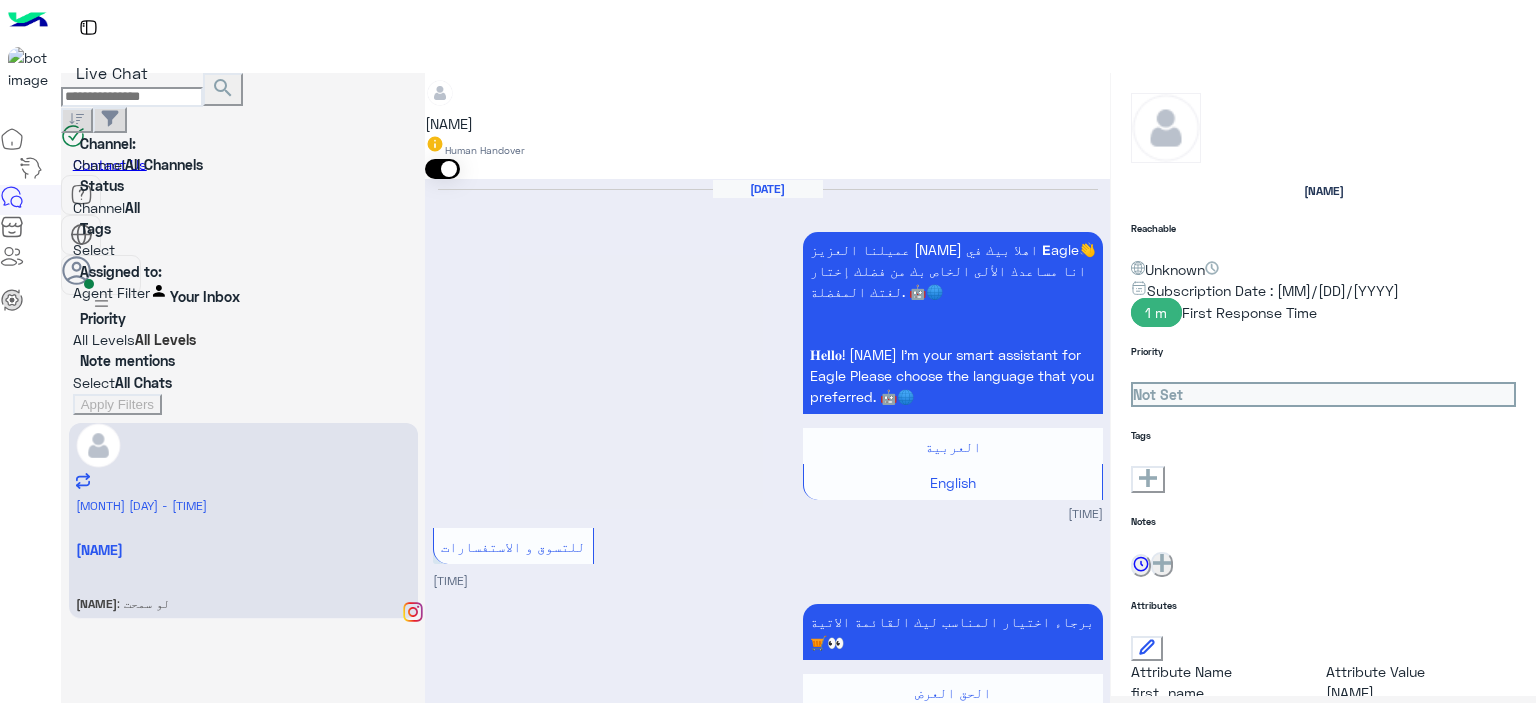 scroll, scrollTop: 3186, scrollLeft: 0, axis: vertical 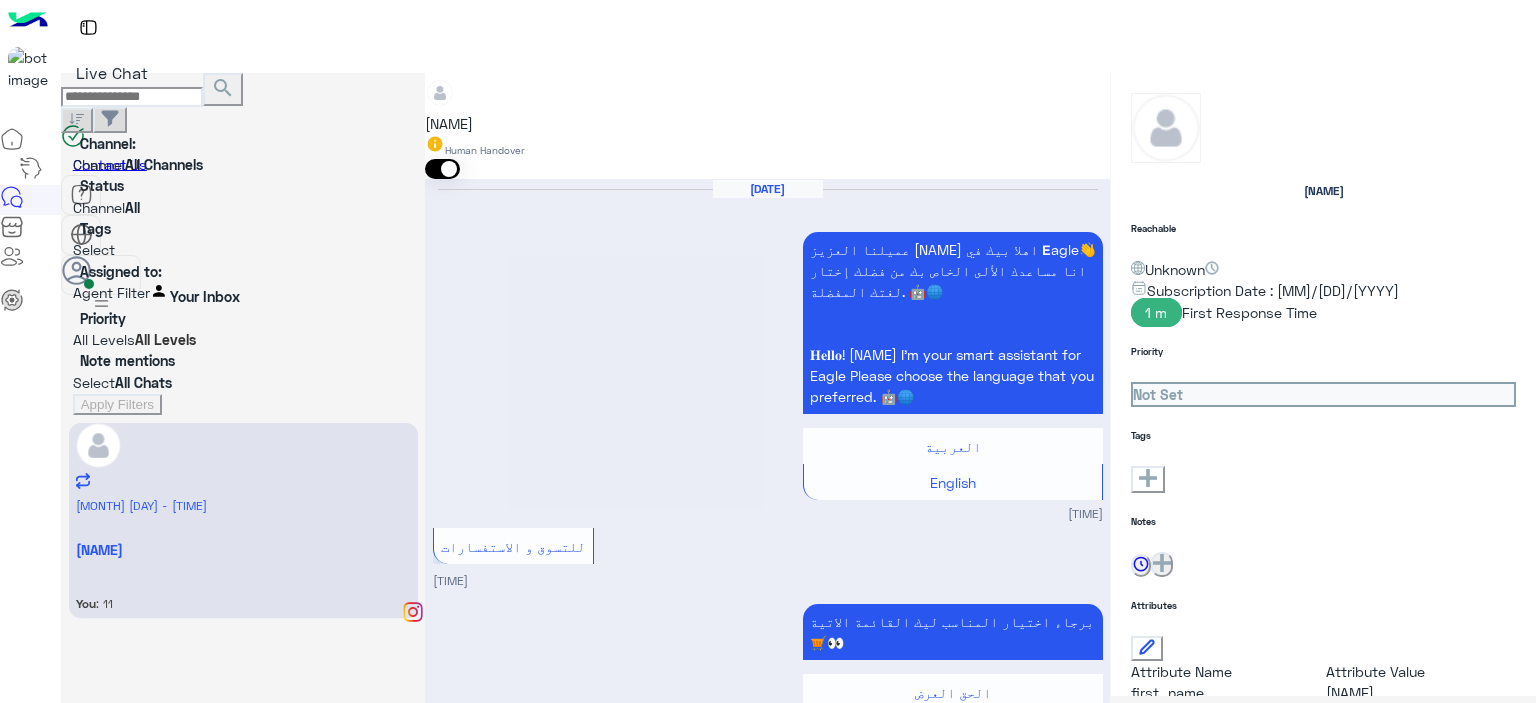 type on "**********" 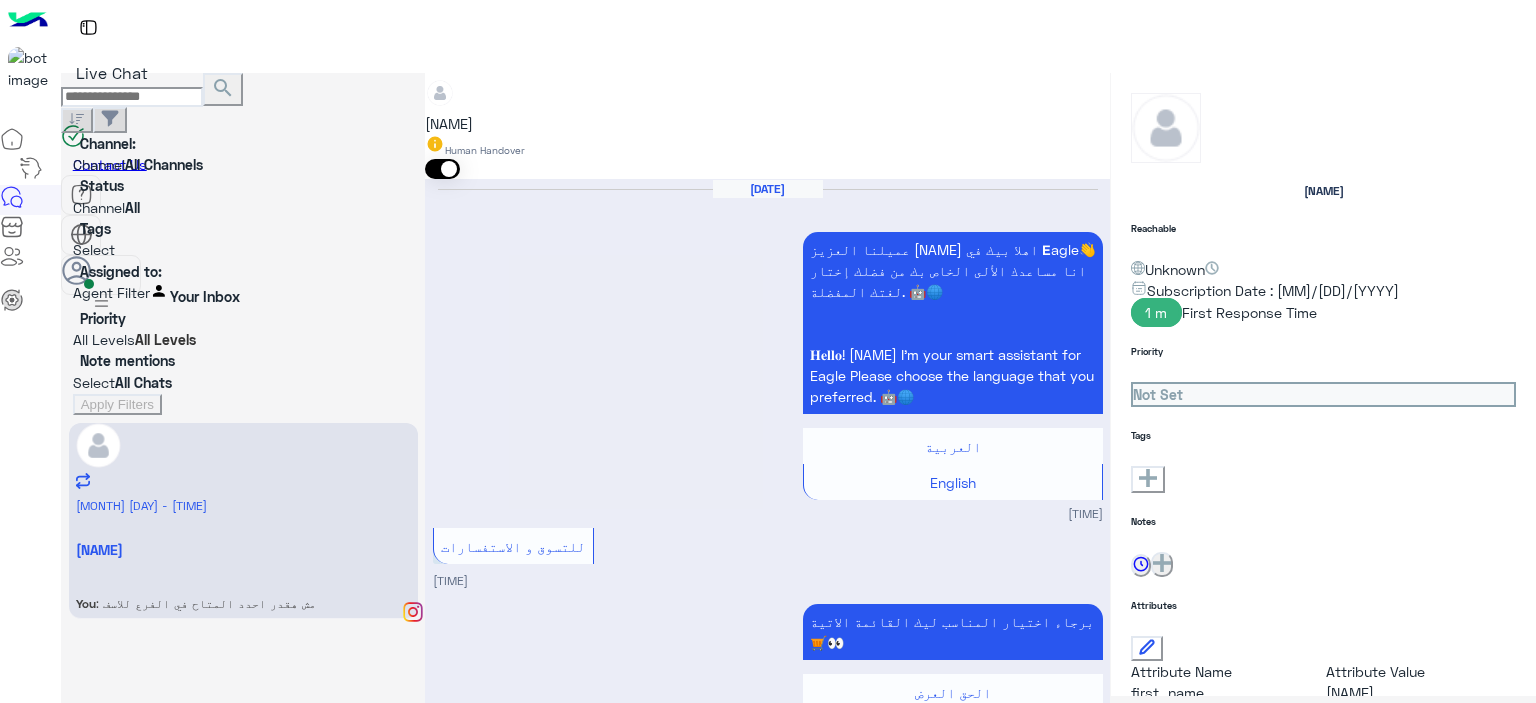 type on "**********" 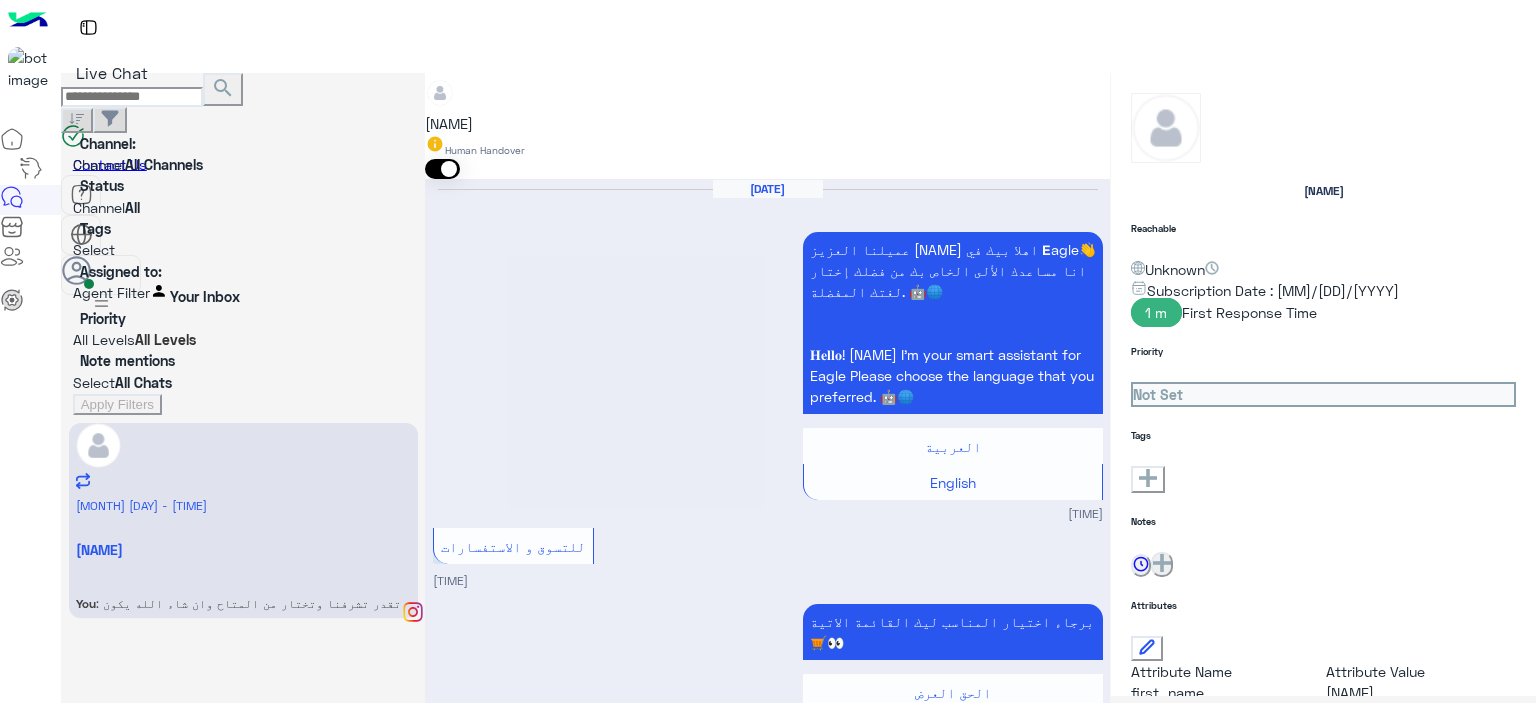 scroll, scrollTop: 3440, scrollLeft: 0, axis: vertical 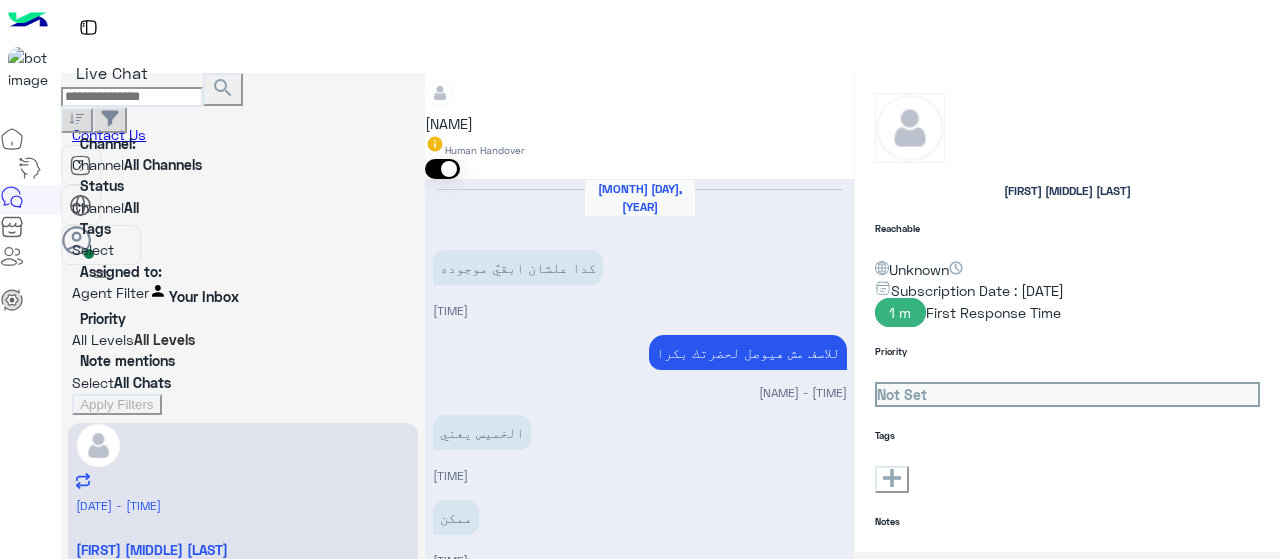 click at bounding box center [639, 2246] 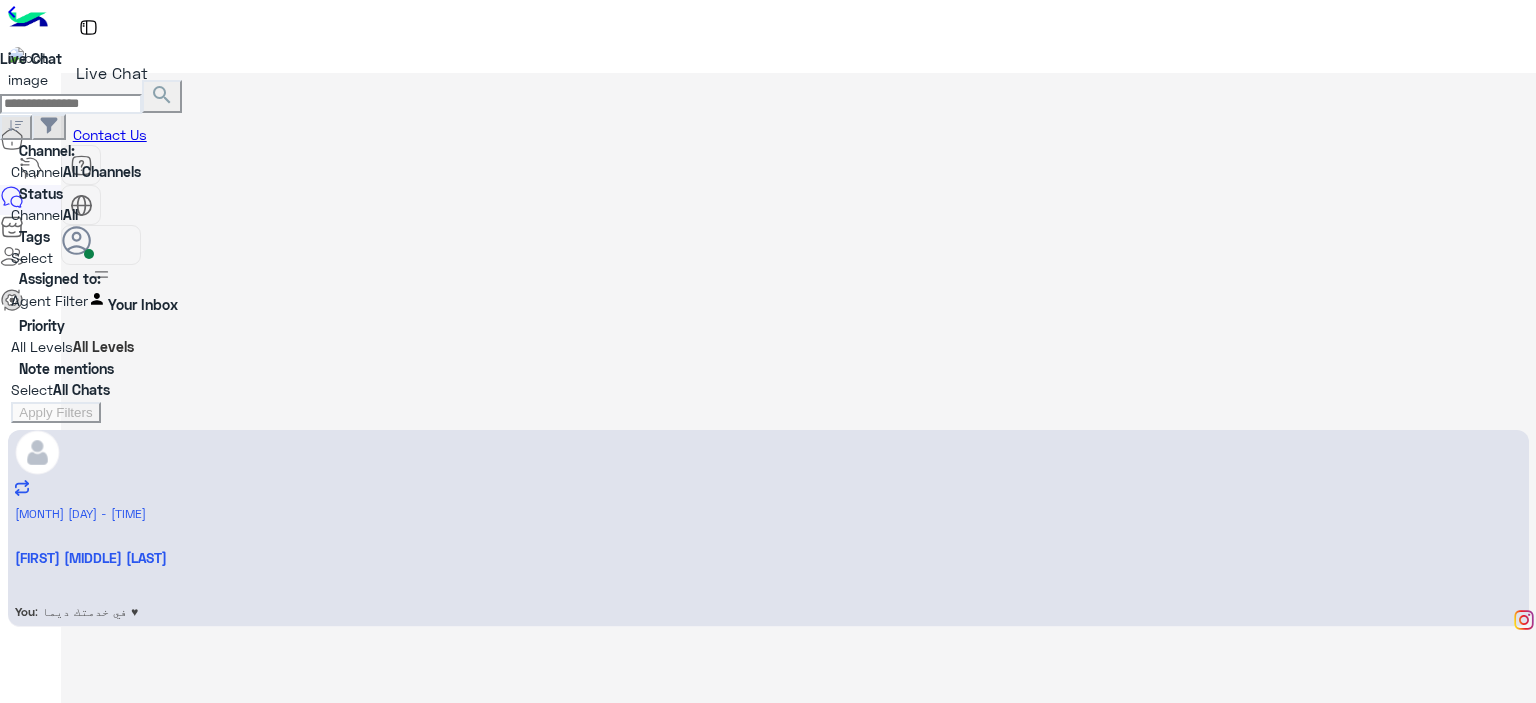scroll, scrollTop: 1182, scrollLeft: 0, axis: vertical 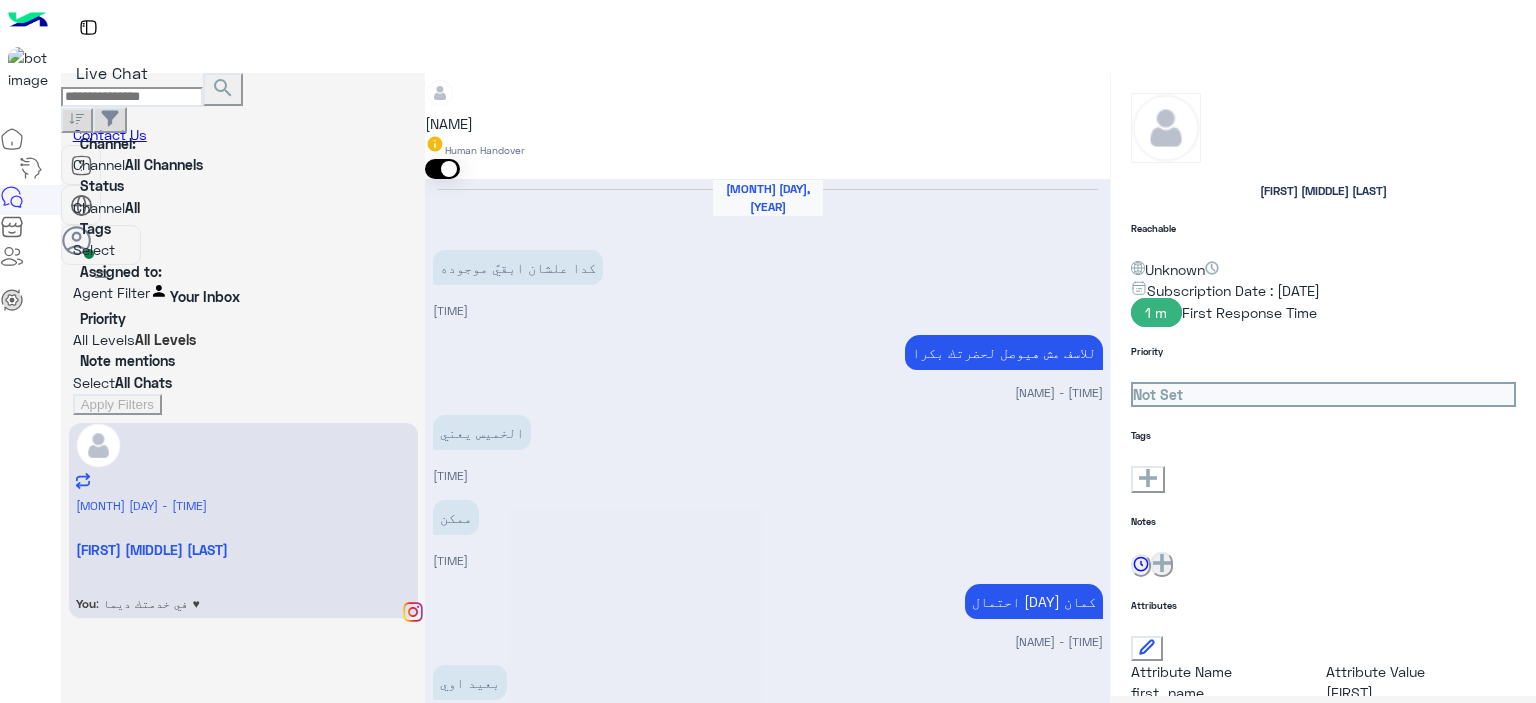 click on "Drop" at bounding box center (470, 2530) 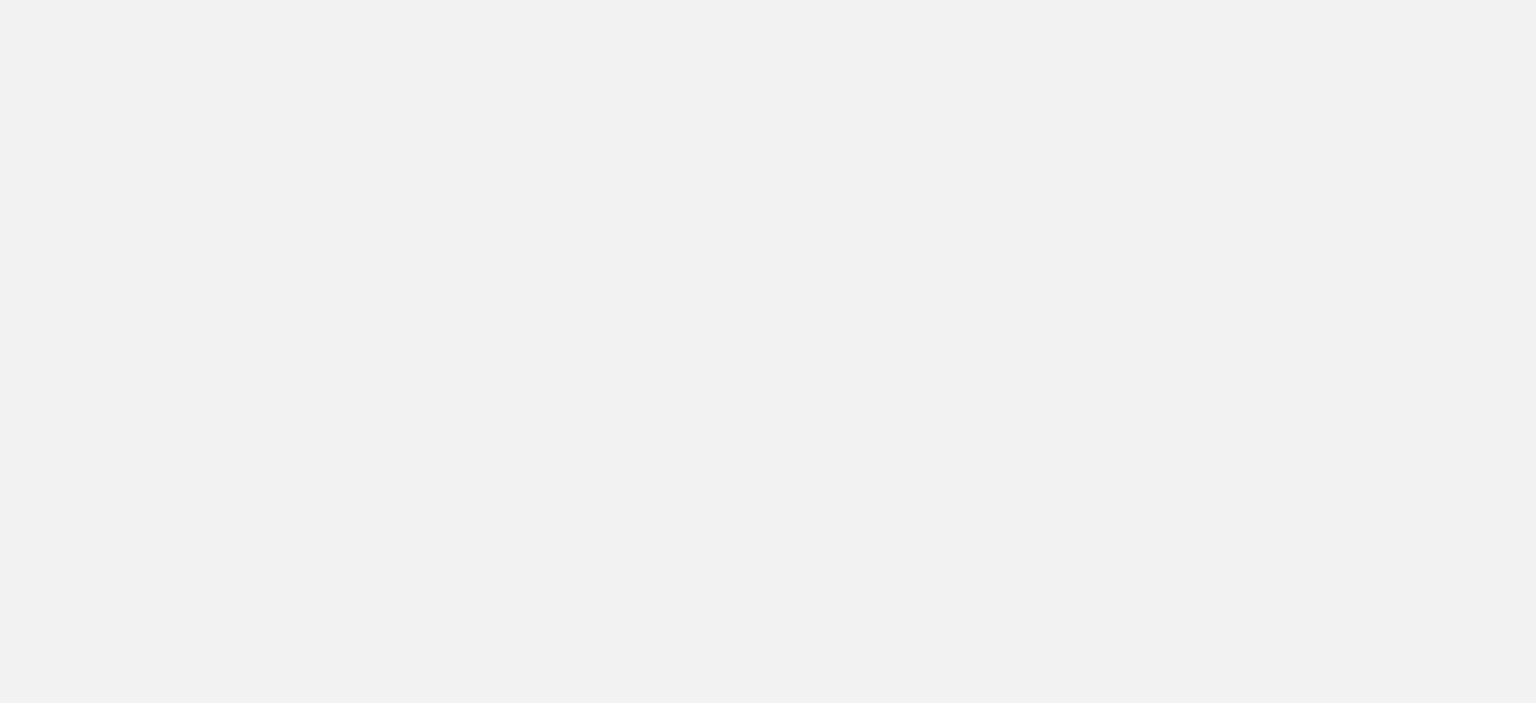 scroll, scrollTop: 0, scrollLeft: 0, axis: both 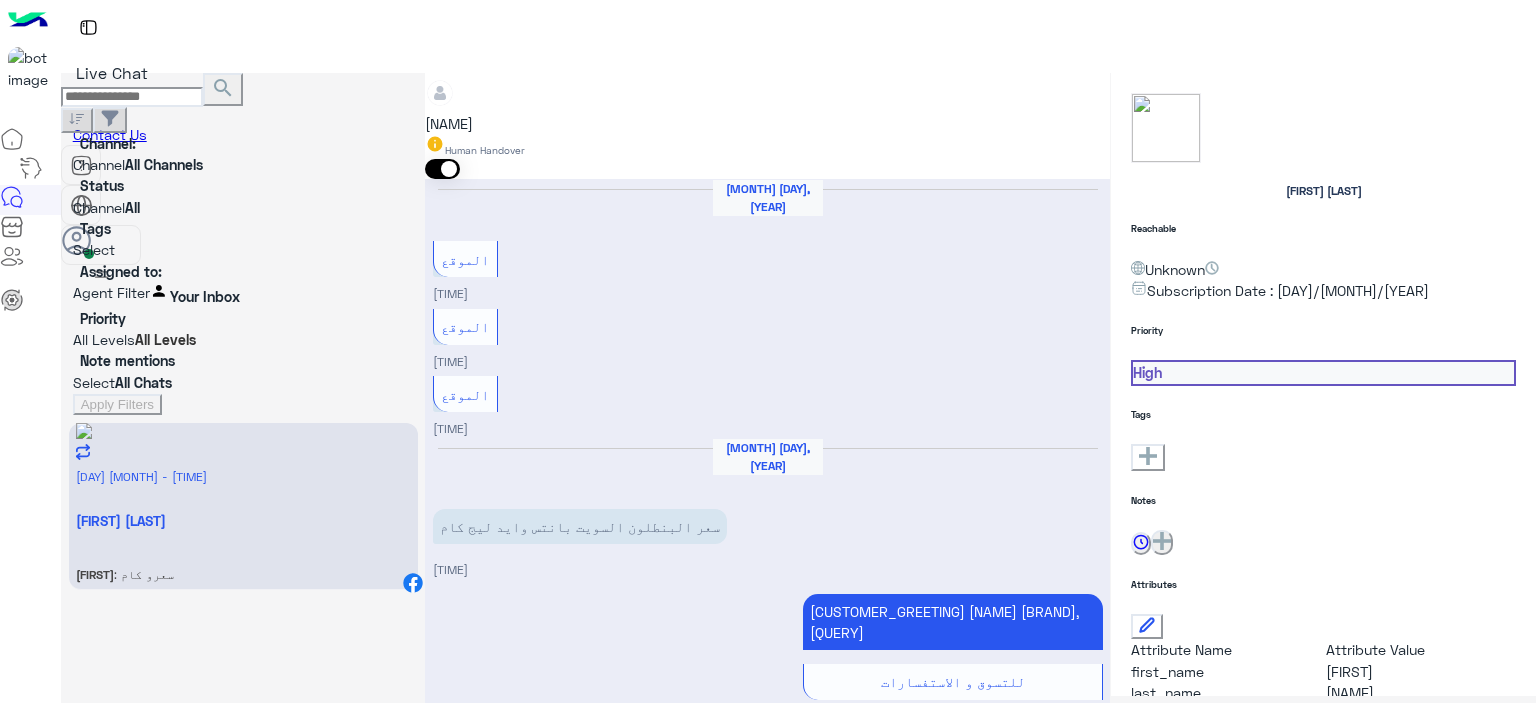 click on "Menaam  Human Handover" at bounding box center (767, 126) 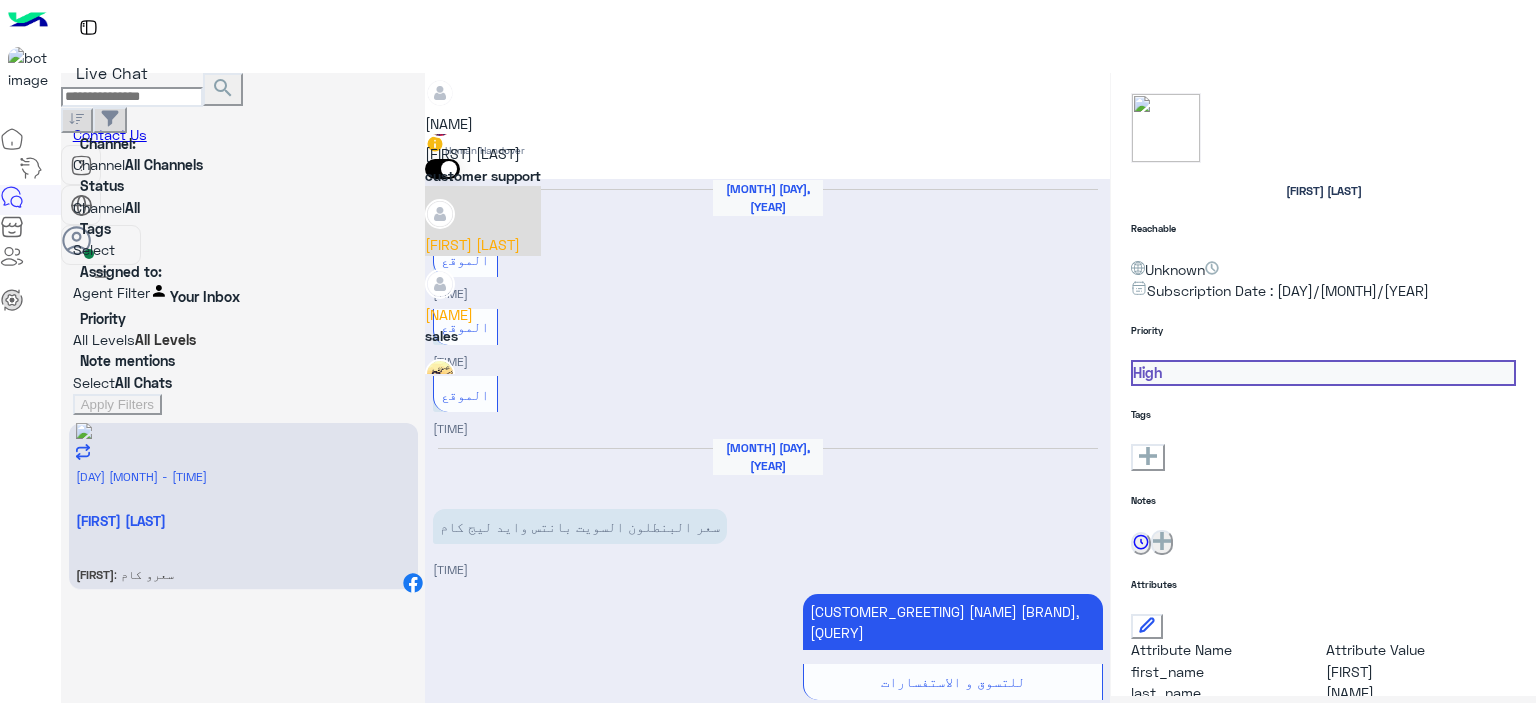 scroll, scrollTop: 178, scrollLeft: 0, axis: vertical 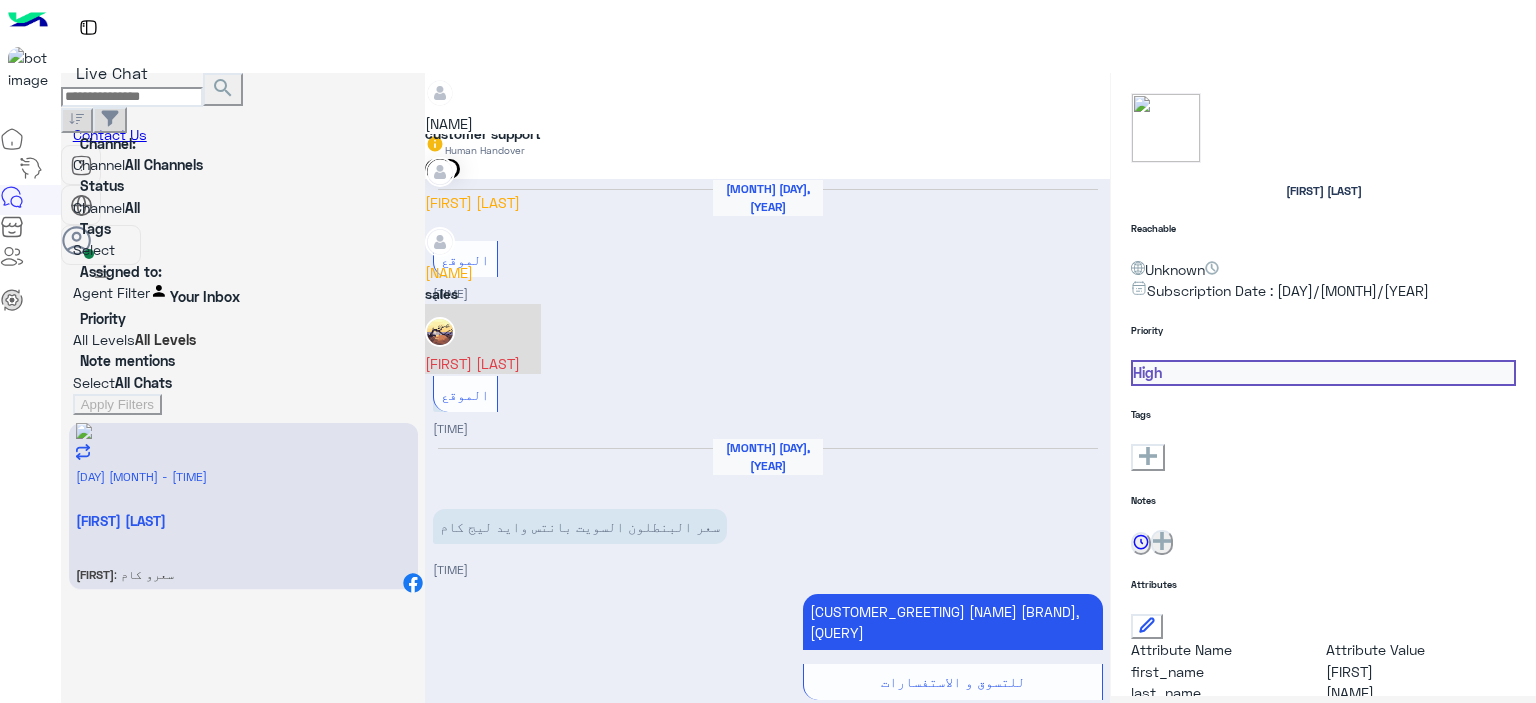 click on "[FIRST]" at bounding box center (483, 363) 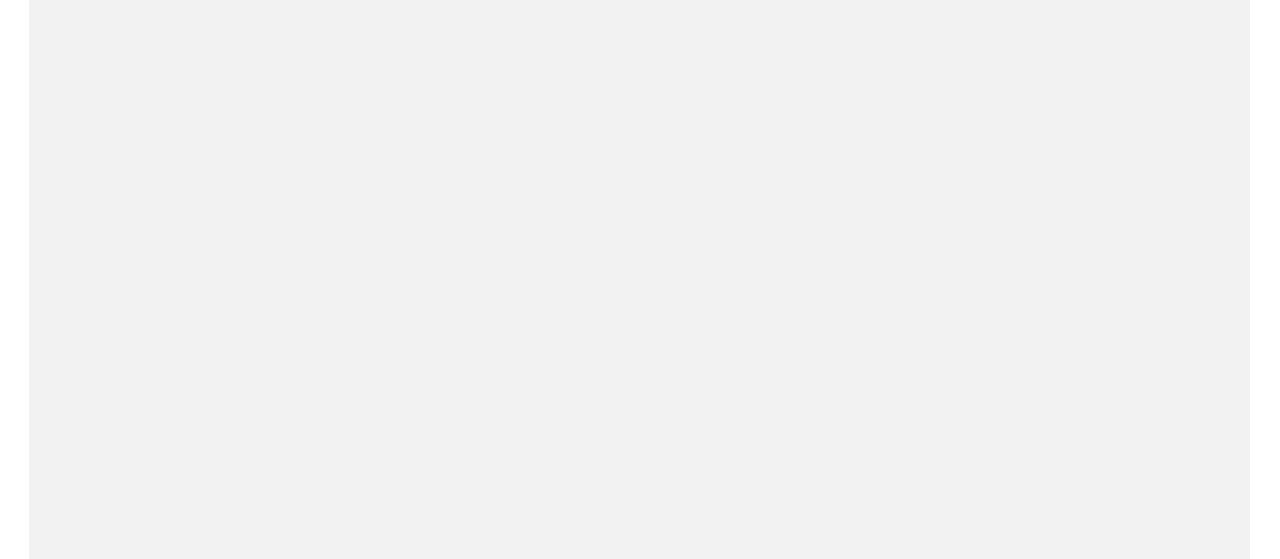 scroll, scrollTop: 0, scrollLeft: 0, axis: both 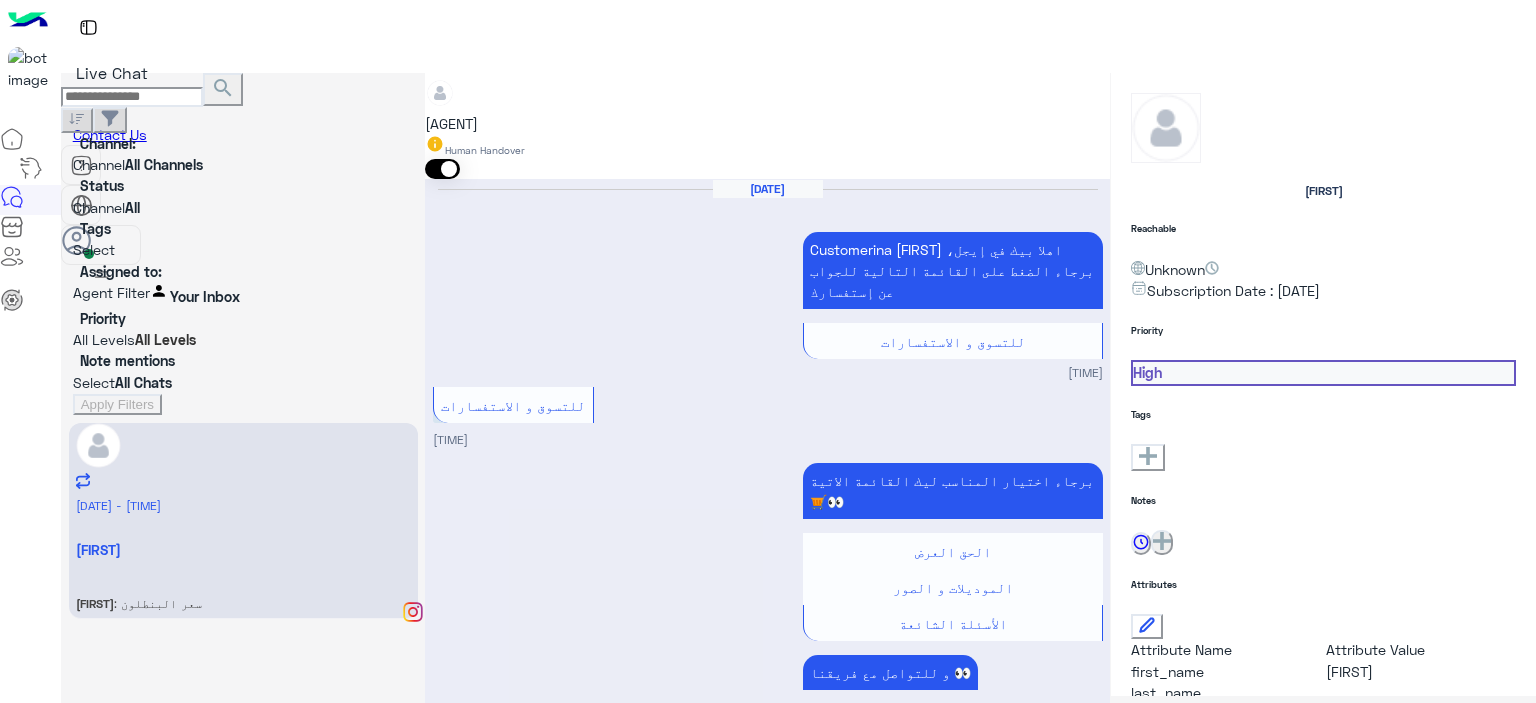 click on "[FIRST]" at bounding box center (451, 104) 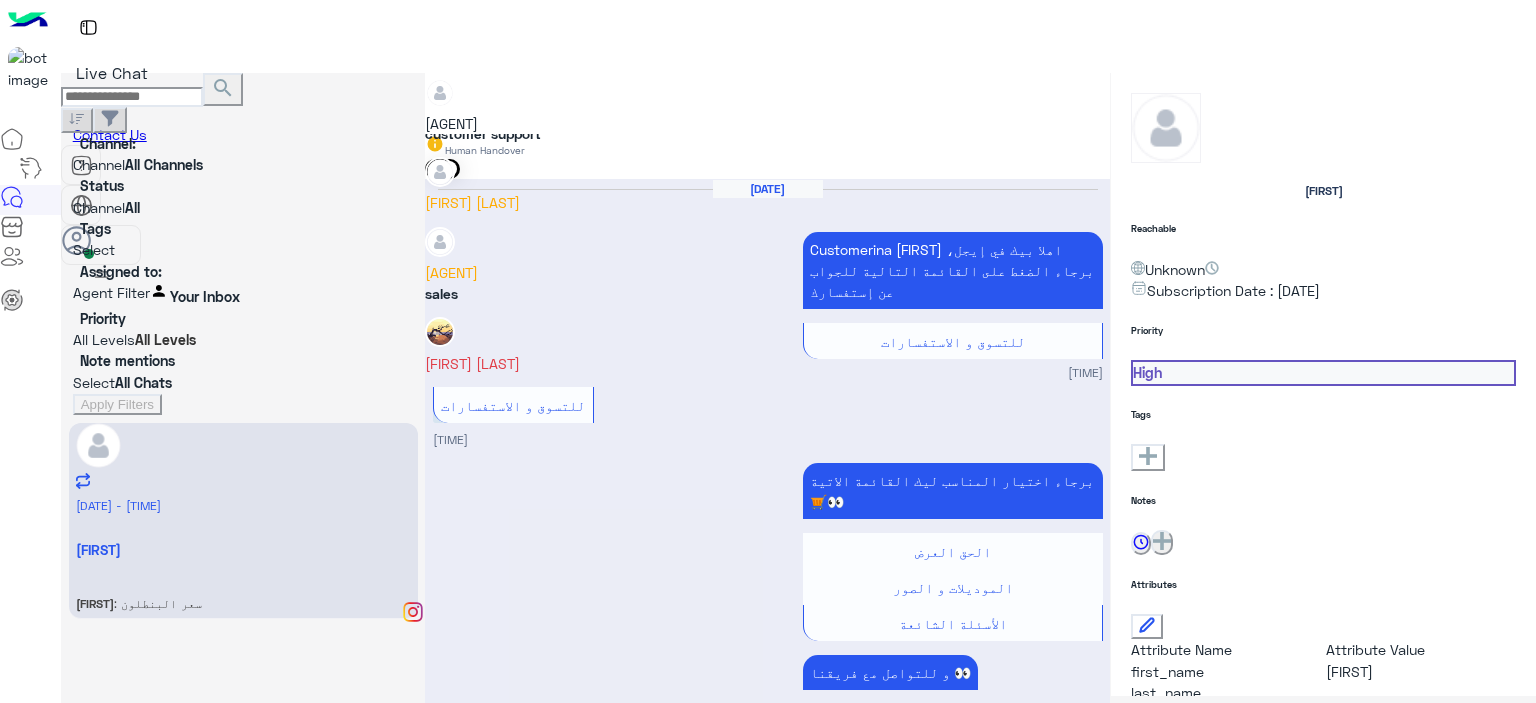 scroll, scrollTop: 178, scrollLeft: 0, axis: vertical 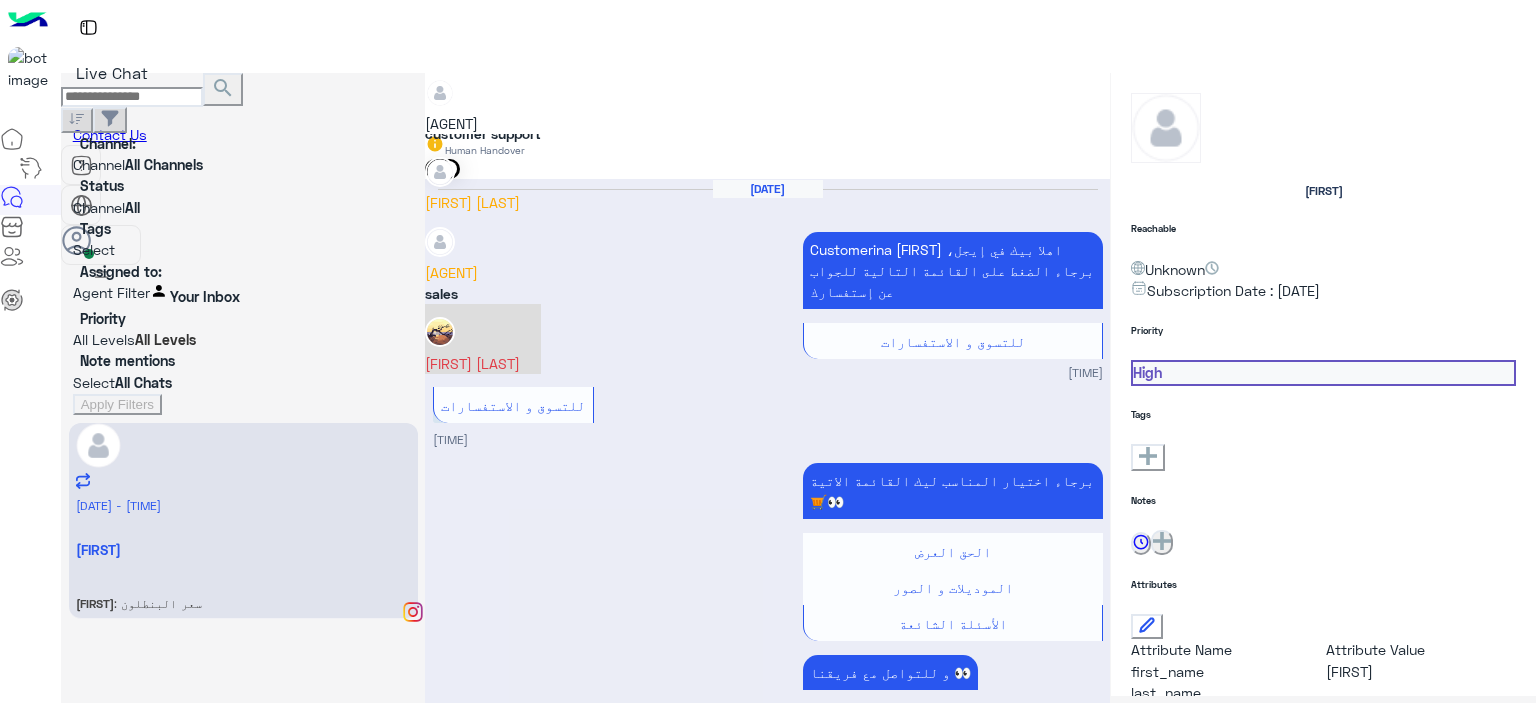 click on "[FIRST]" at bounding box center [483, 363] 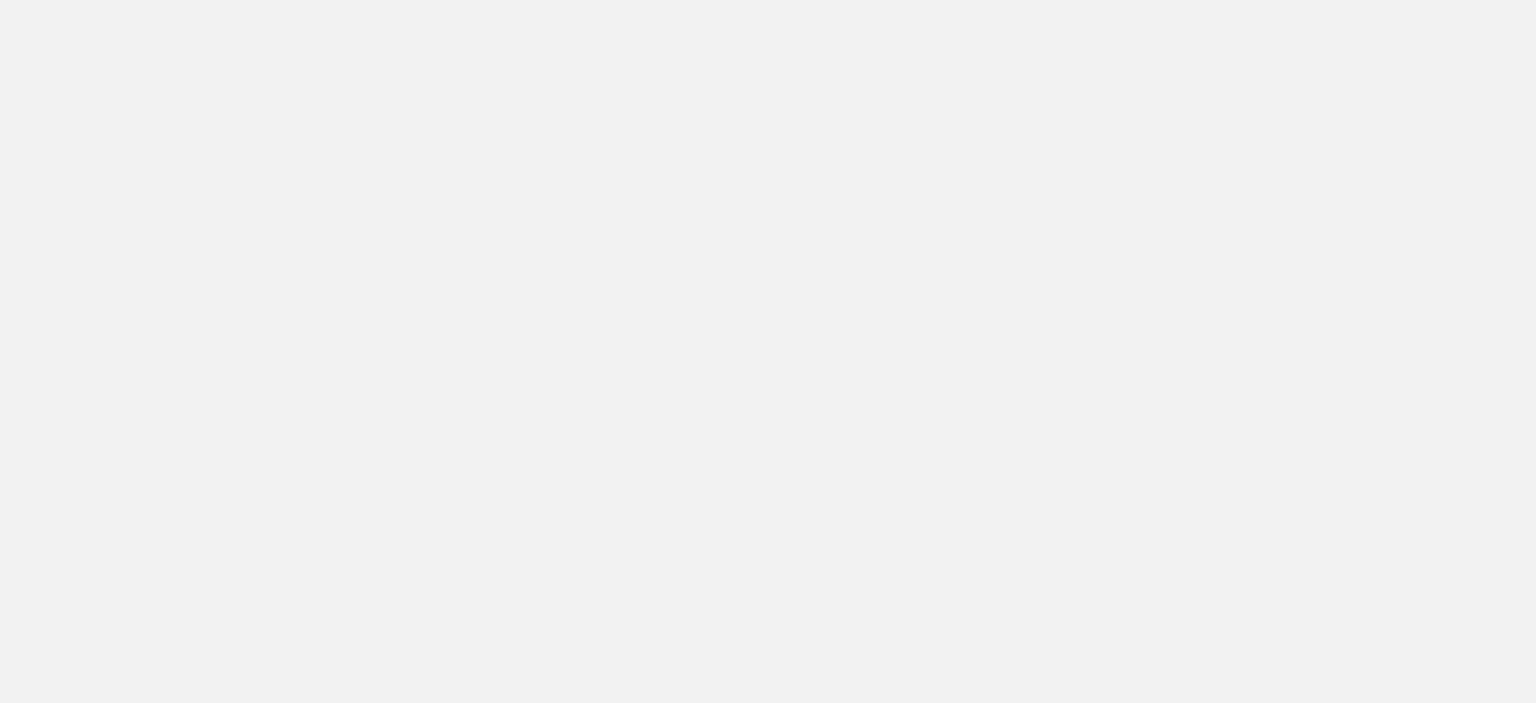 scroll, scrollTop: 0, scrollLeft: 0, axis: both 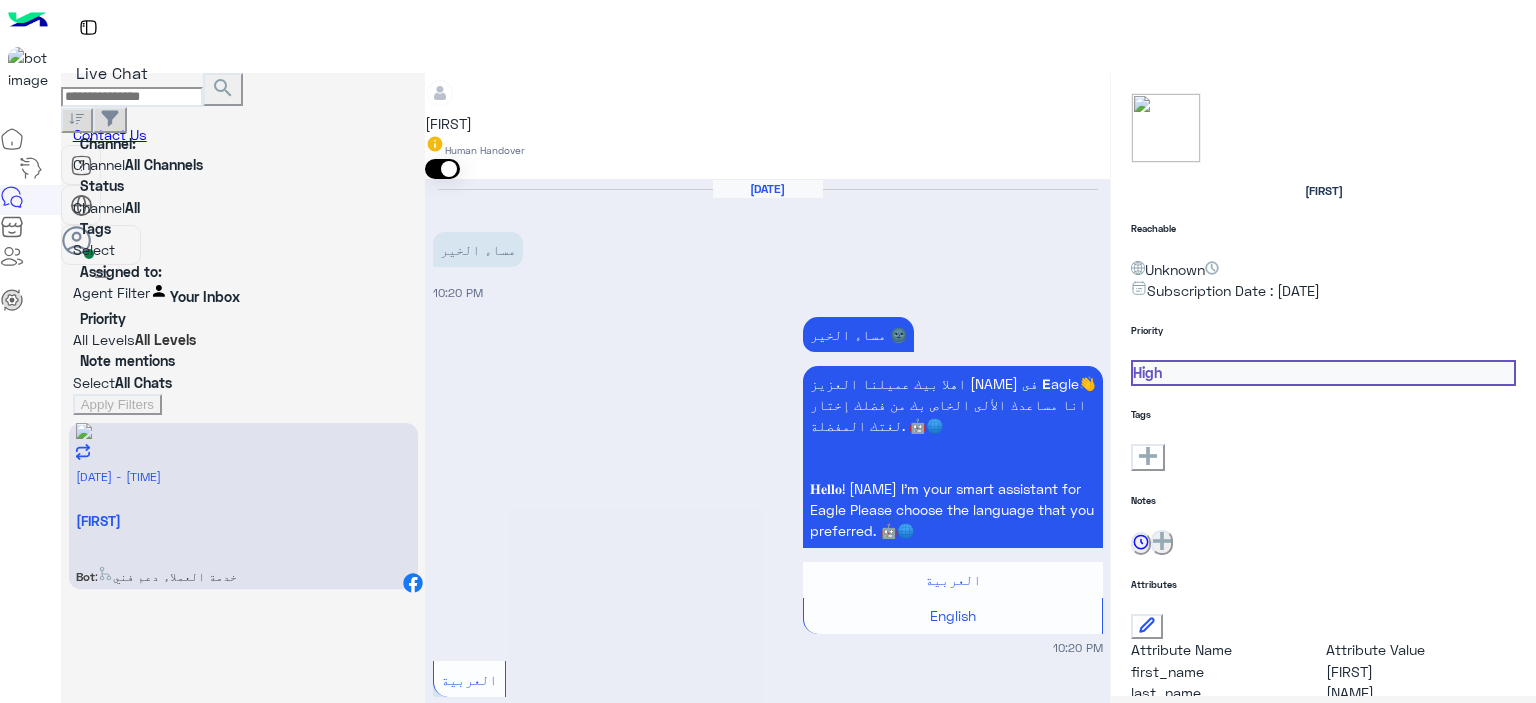 click at bounding box center (767, 3025) 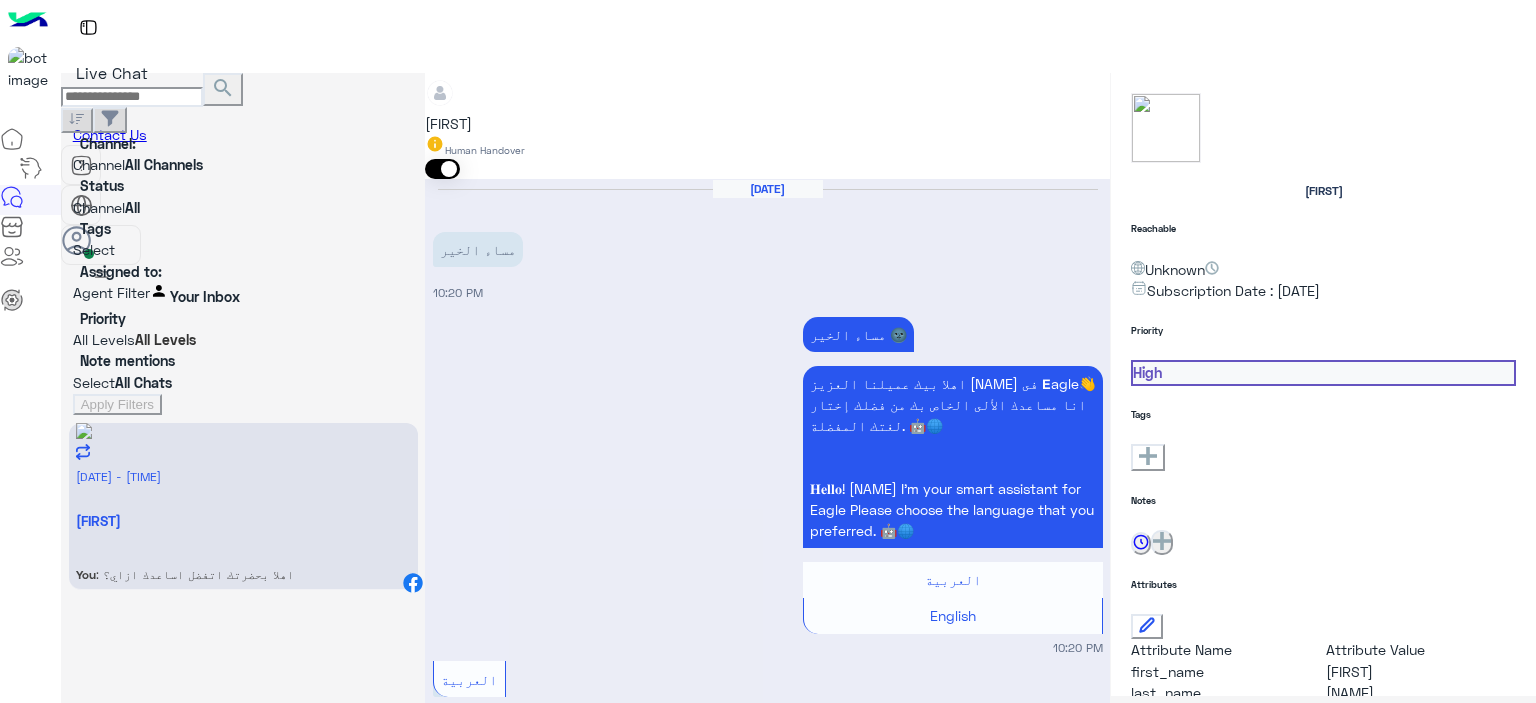 scroll, scrollTop: 2063, scrollLeft: 0, axis: vertical 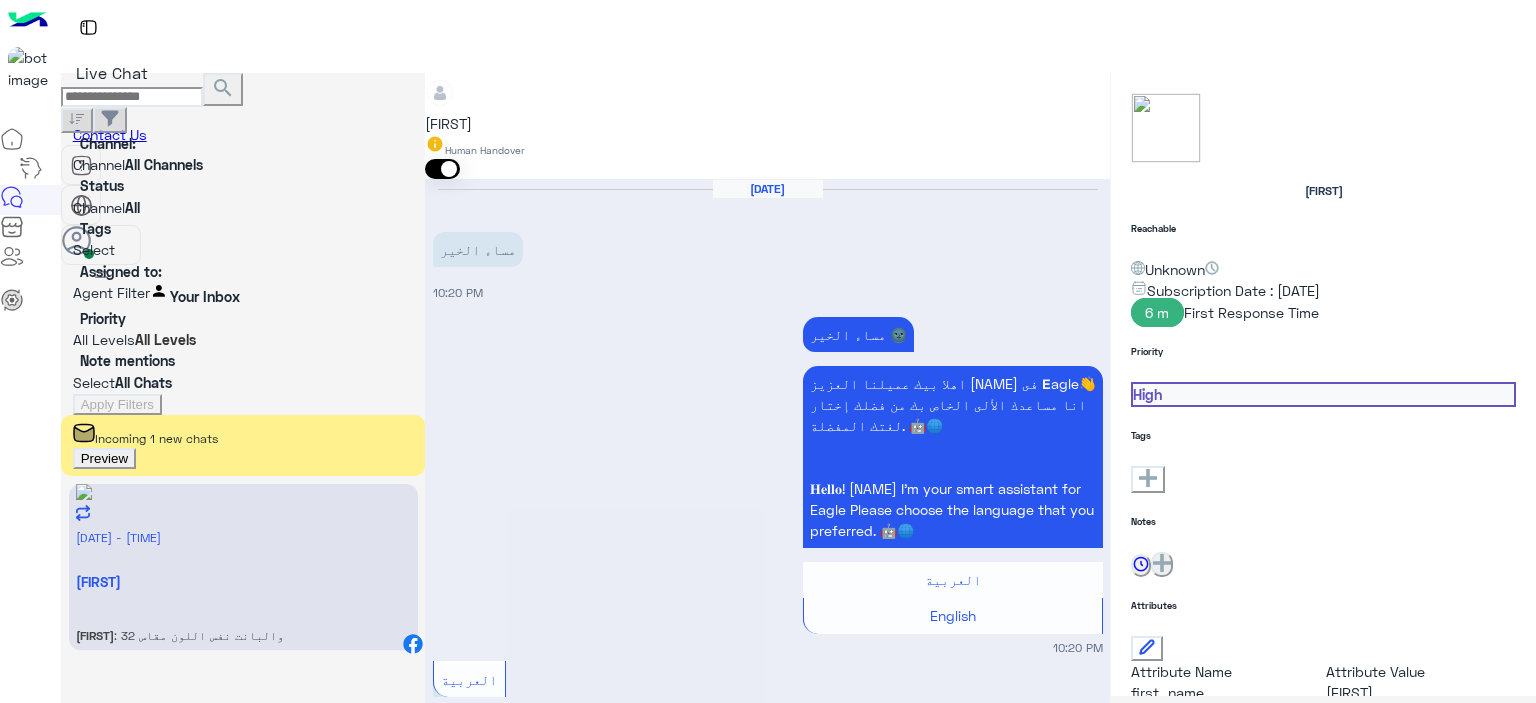 click on "الاوردر برقم الموبيل ده [PHONE_NUMBER]" at bounding box center (583, 3170) 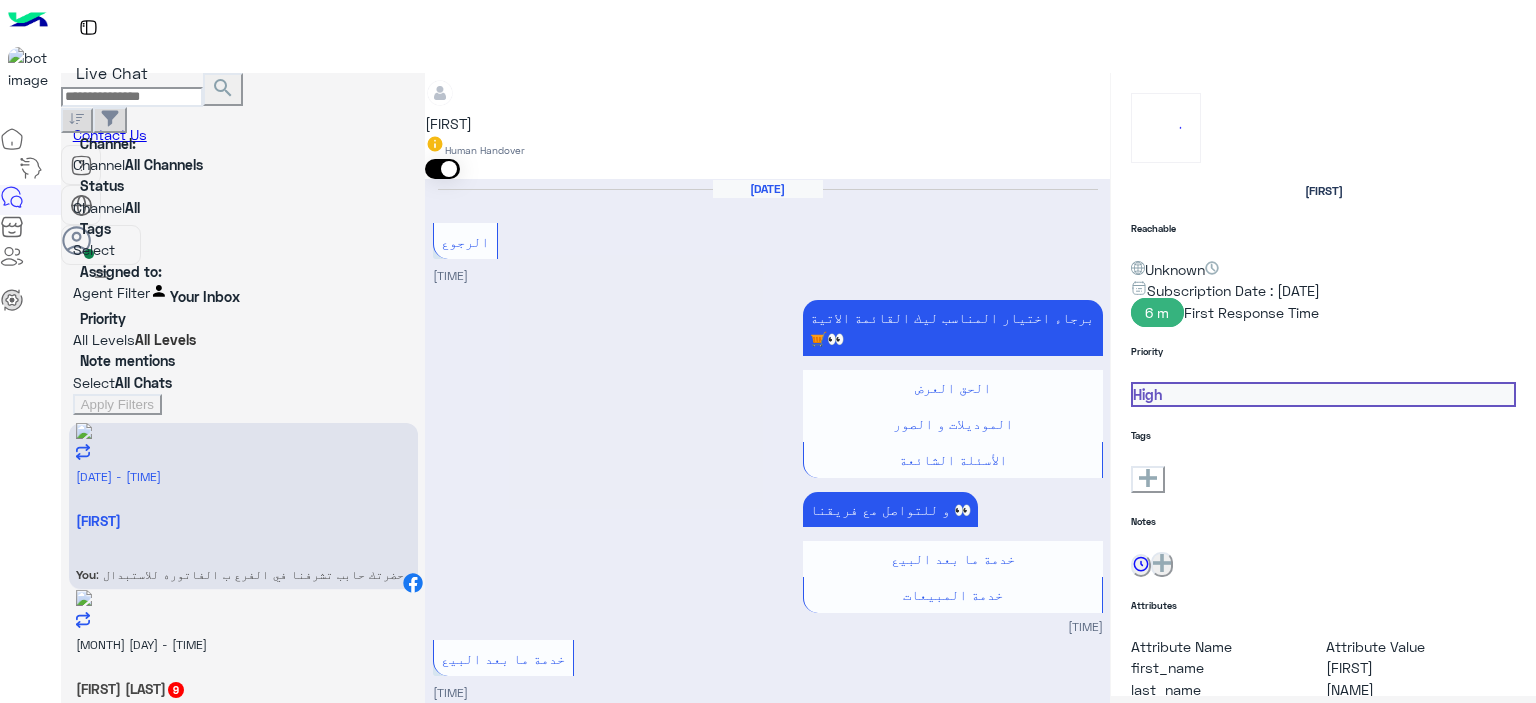 scroll, scrollTop: 1700, scrollLeft: 0, axis: vertical 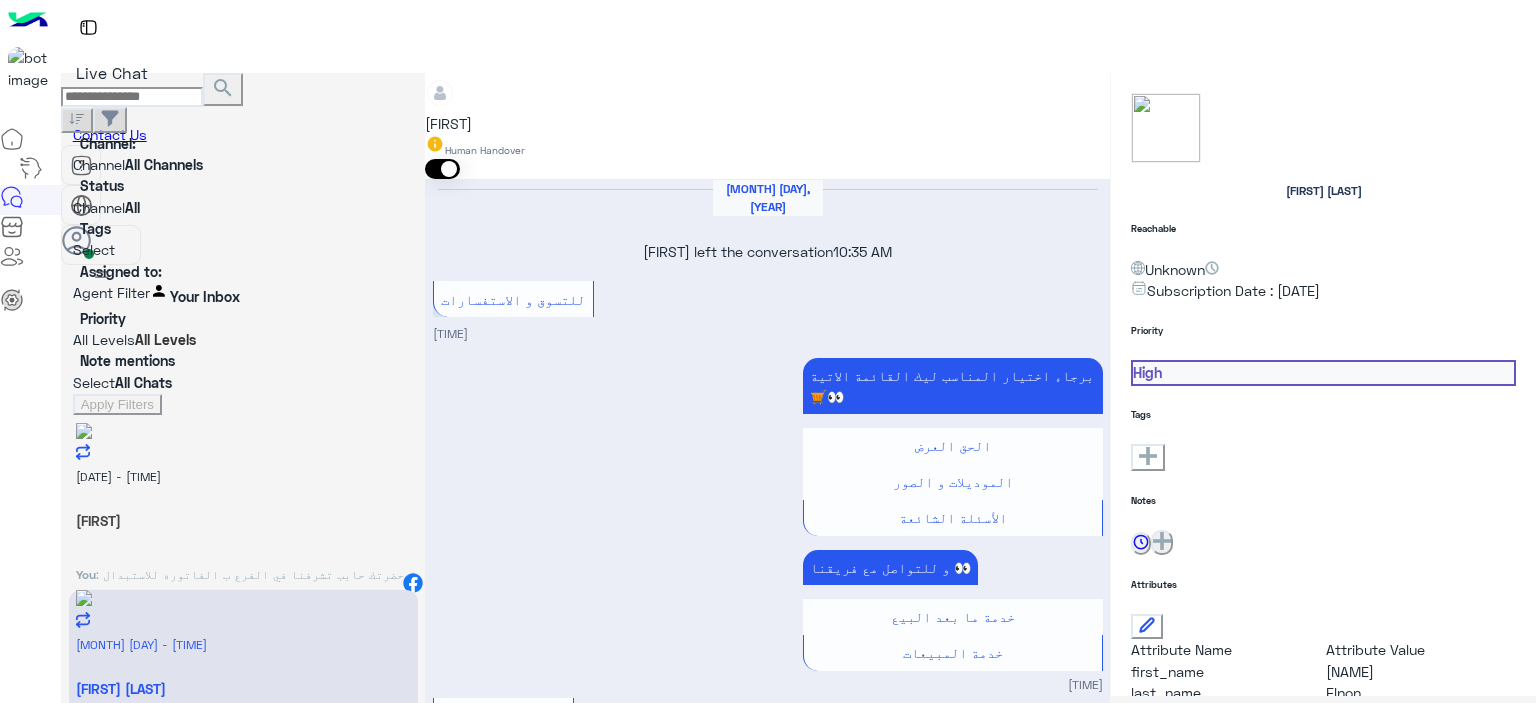 click on "تم تاكيد الطلب :   F269648 رقم البوليصه :  51045828083 يوجد ف حسابك :  3 بنطلون وتيشرت  المرتجع بيوصل لينا ف خلال [DAYS] ايام عمل من تاني يوم تسليمو للمندوب للقاهره والجيزه  و[DAYS] ايام عمل من تاني يوم تسليمو للمندوب للمحافظات تقدر تتابع معانا بعد المده الموضحه اول ما المنتج يرجع ل مخازن الشركه    بترسل لينا رقم متاح عليه محفظه الكاش لتحويل المبلغ  المندوب هيتواصل معاك خلال [DAYS] ايام عمل بحد اقصي لاستلام المنتج من حضرتك" at bounding box center (953, 3249) 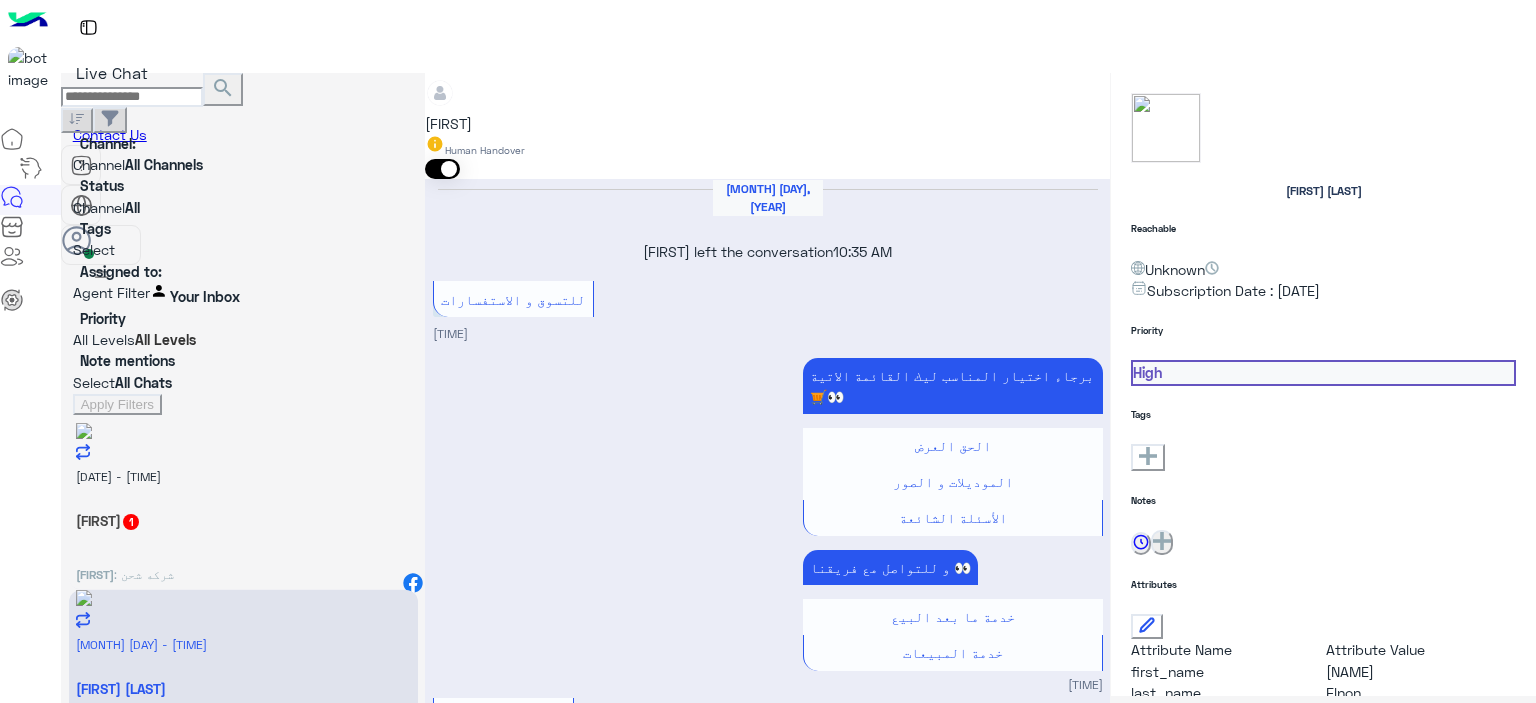 type on "**********" 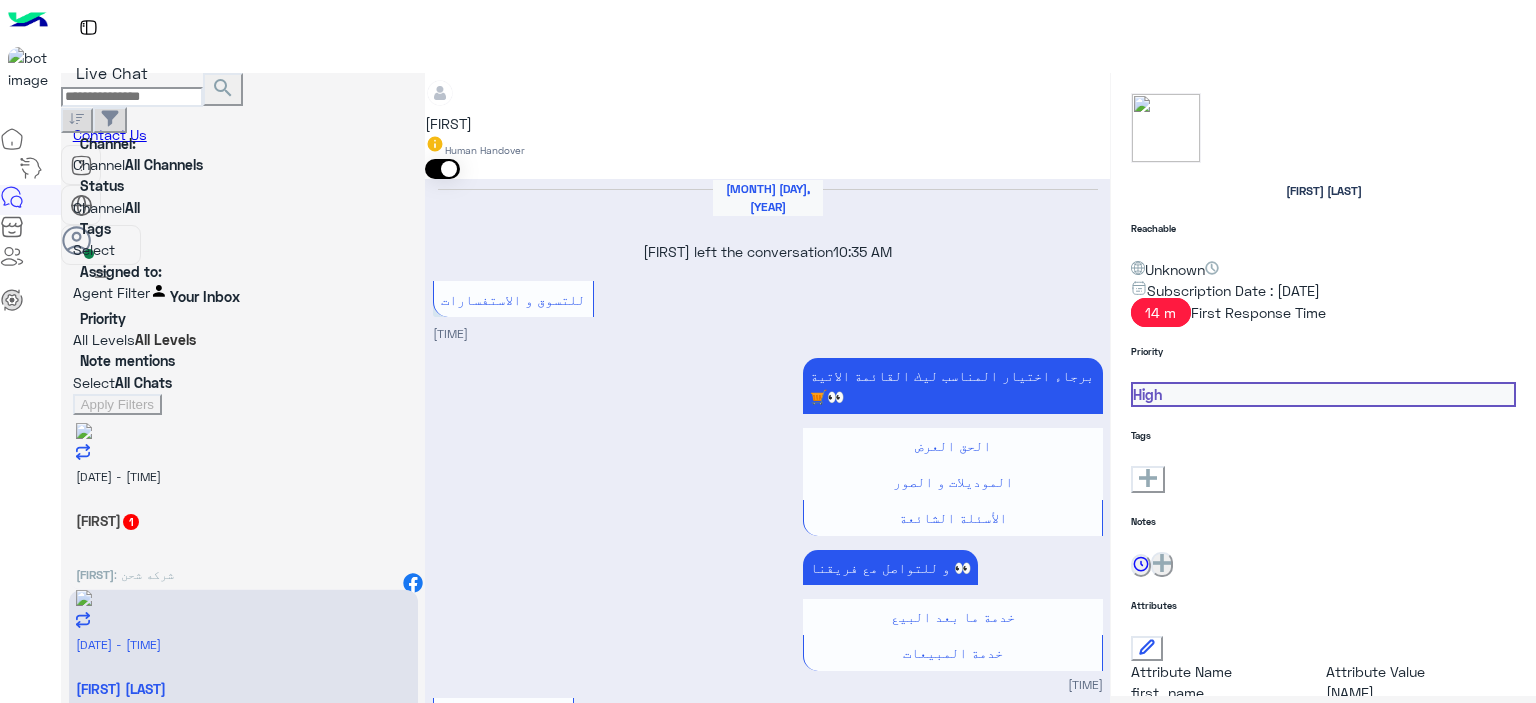 click on "1" at bounding box center (131, 520) 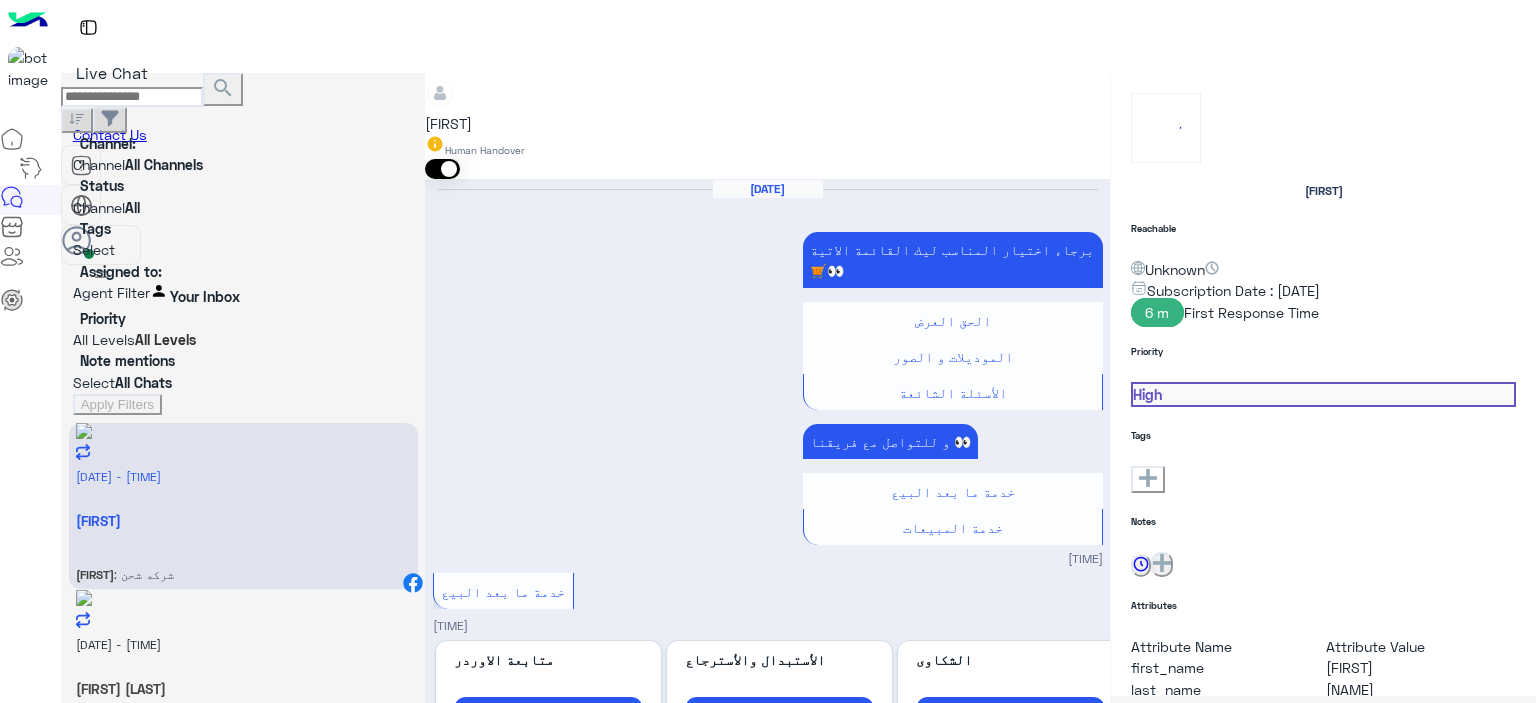 scroll, scrollTop: 1699, scrollLeft: 0, axis: vertical 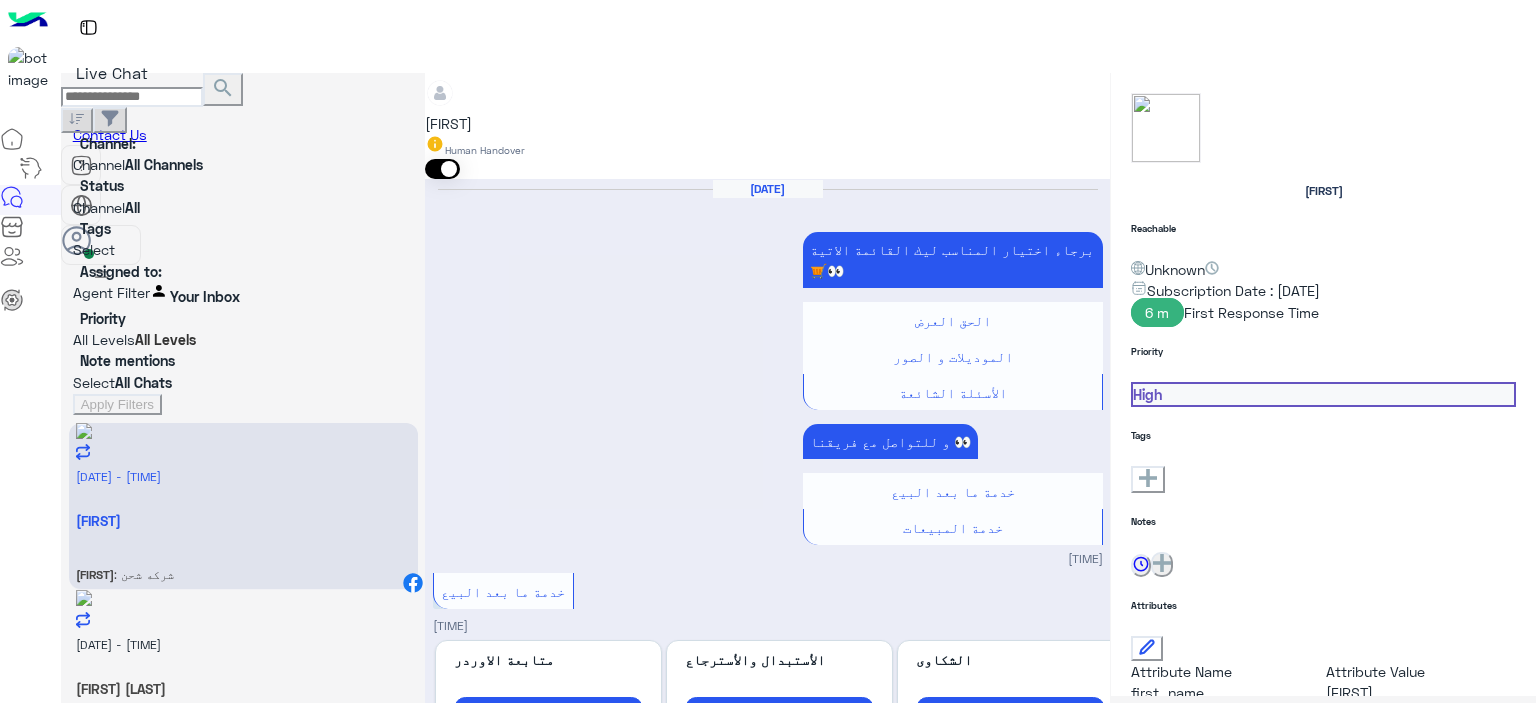 click at bounding box center [767, 2793] 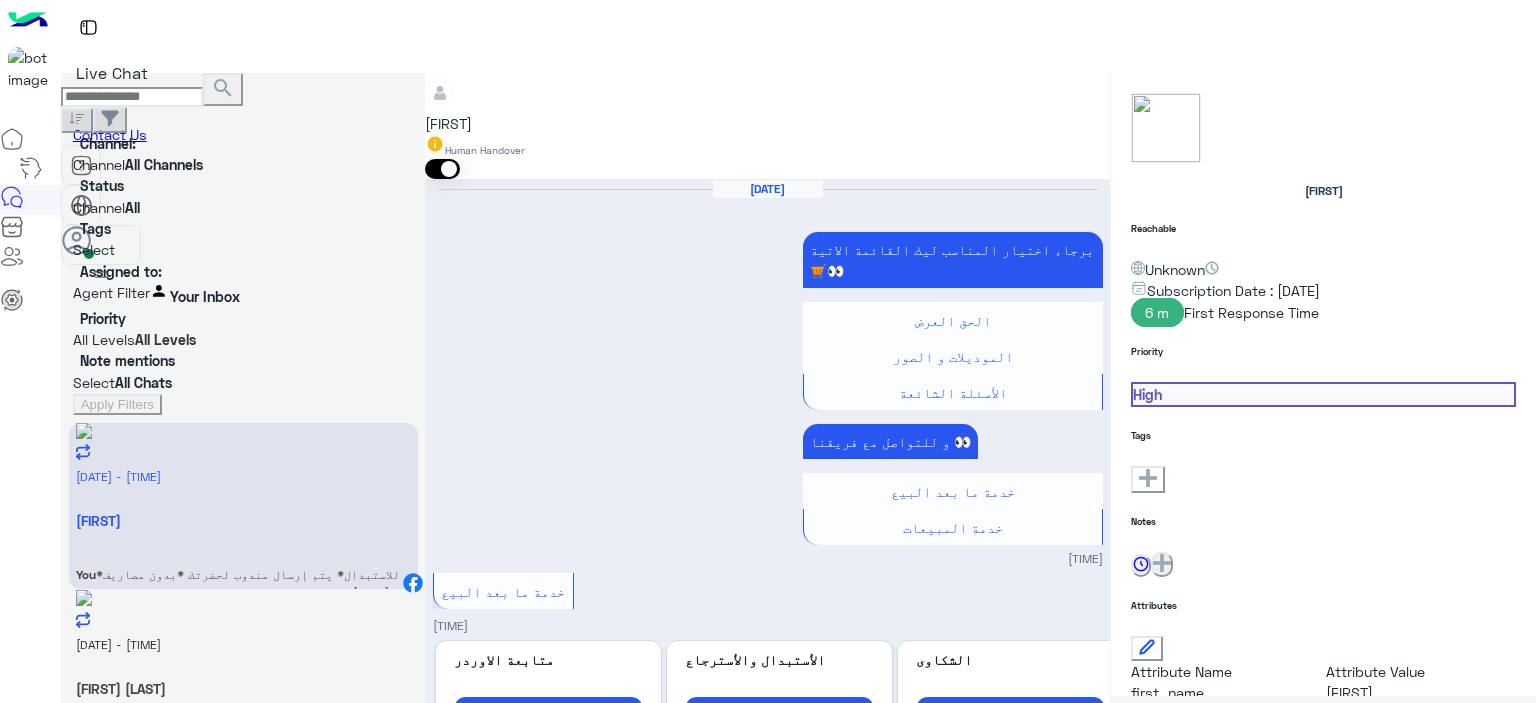 scroll, scrollTop: 2036, scrollLeft: 0, axis: vertical 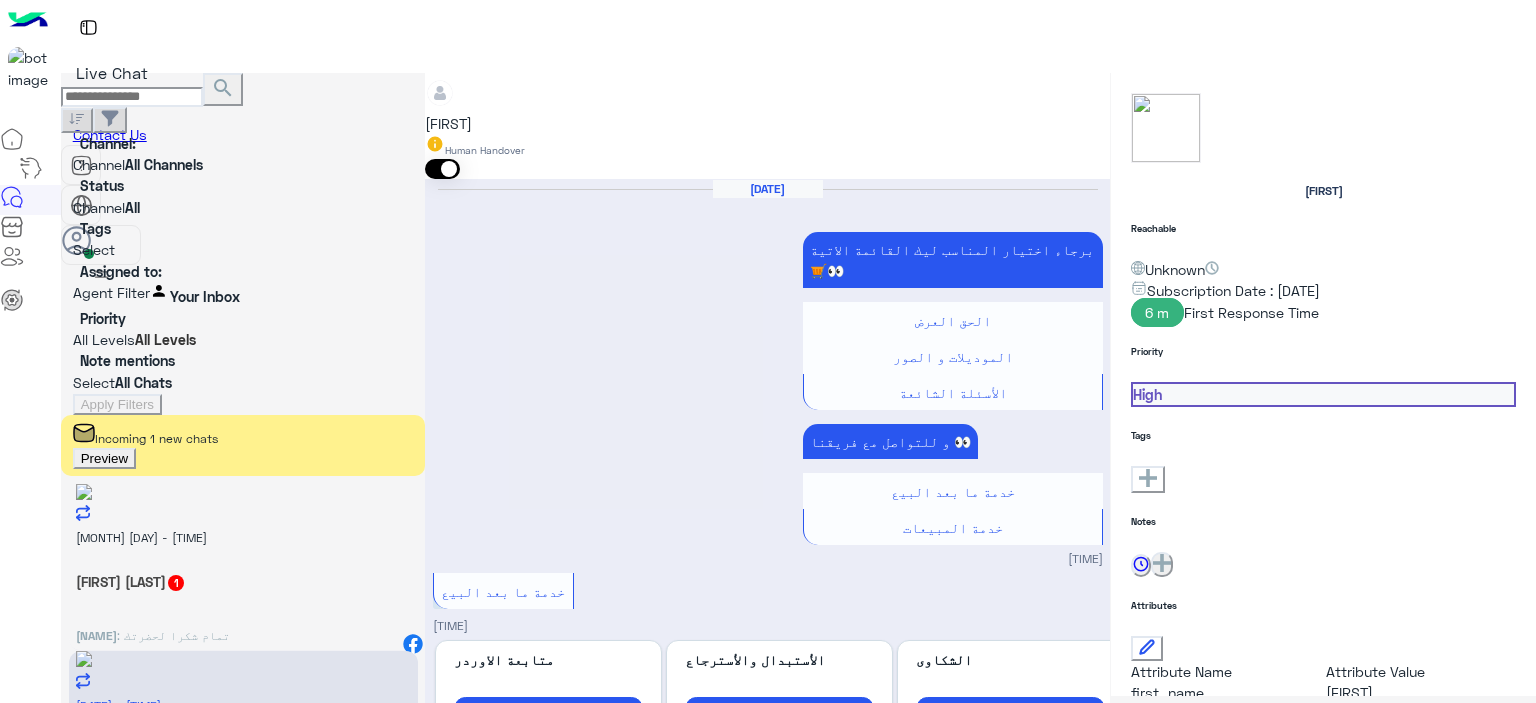click on "[FIRST] : تمام شكرا لحضرتك" at bounding box center [243, 632] 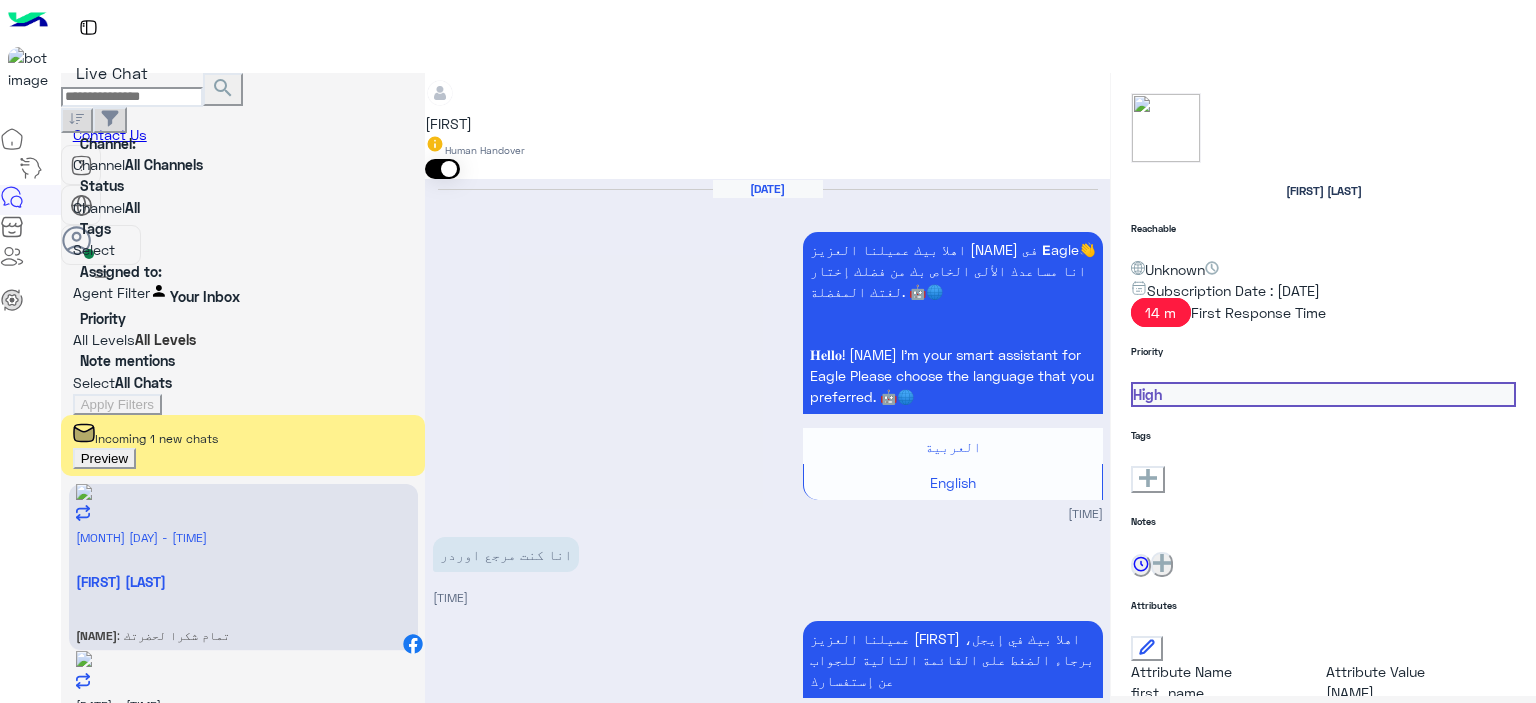 scroll, scrollTop: 2488, scrollLeft: 0, axis: vertical 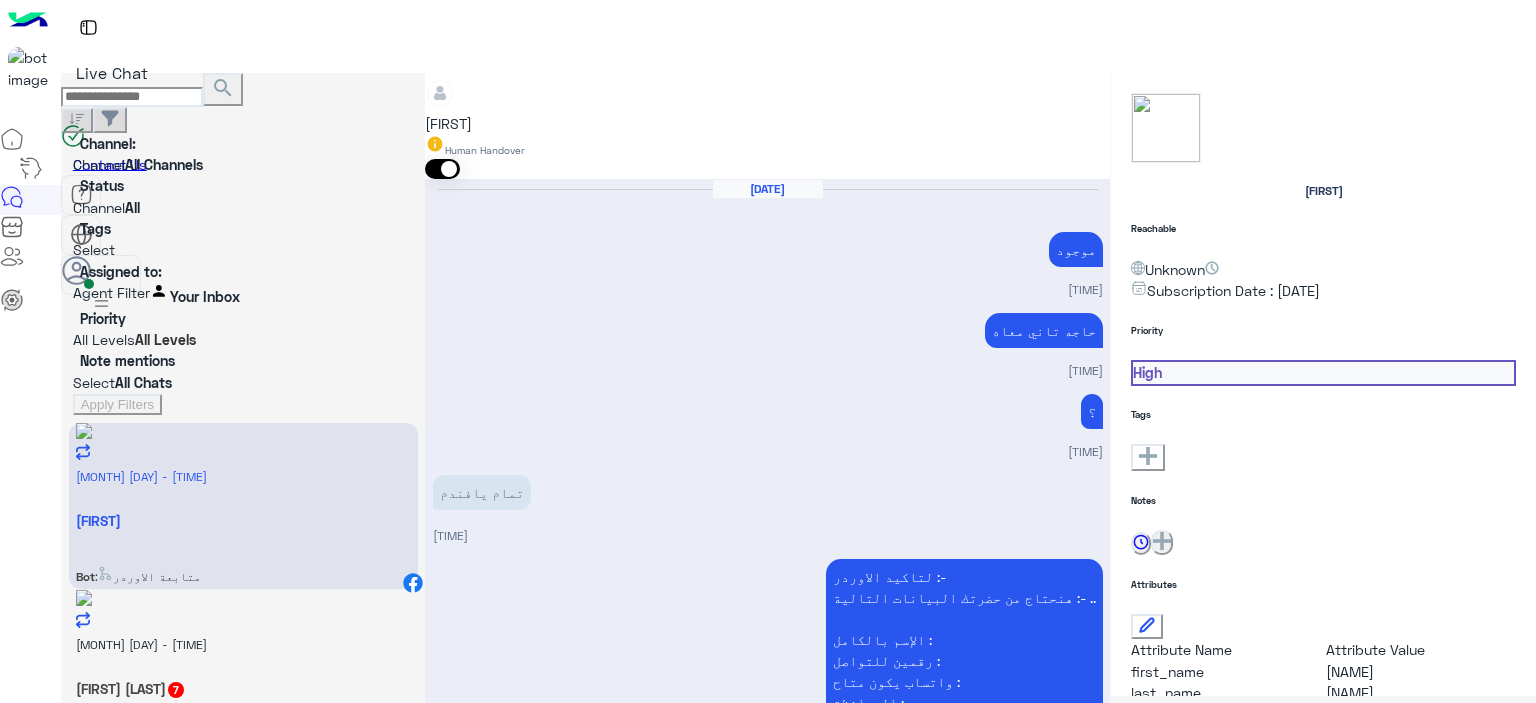 click on "[PHONE]" at bounding box center [466, 2445] 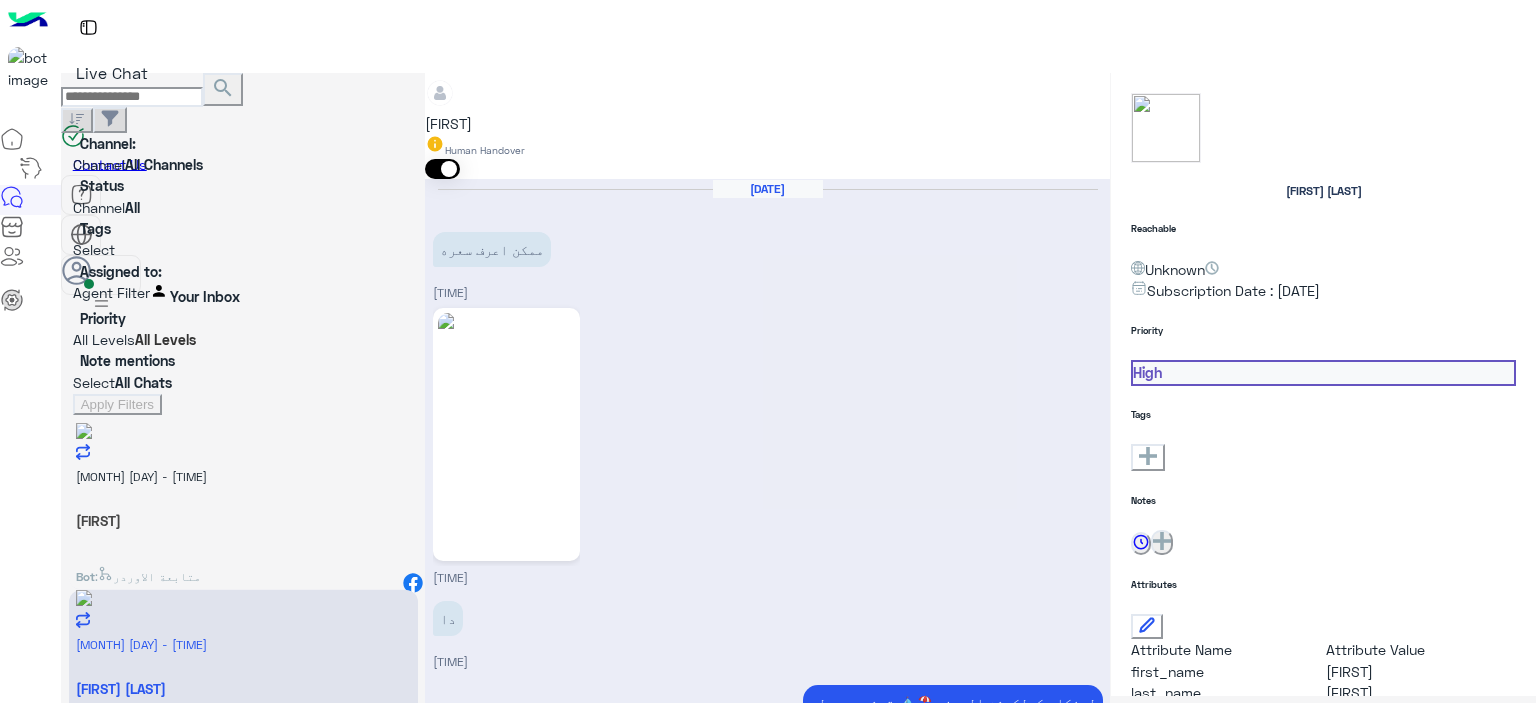scroll, scrollTop: 482, scrollLeft: 0, axis: vertical 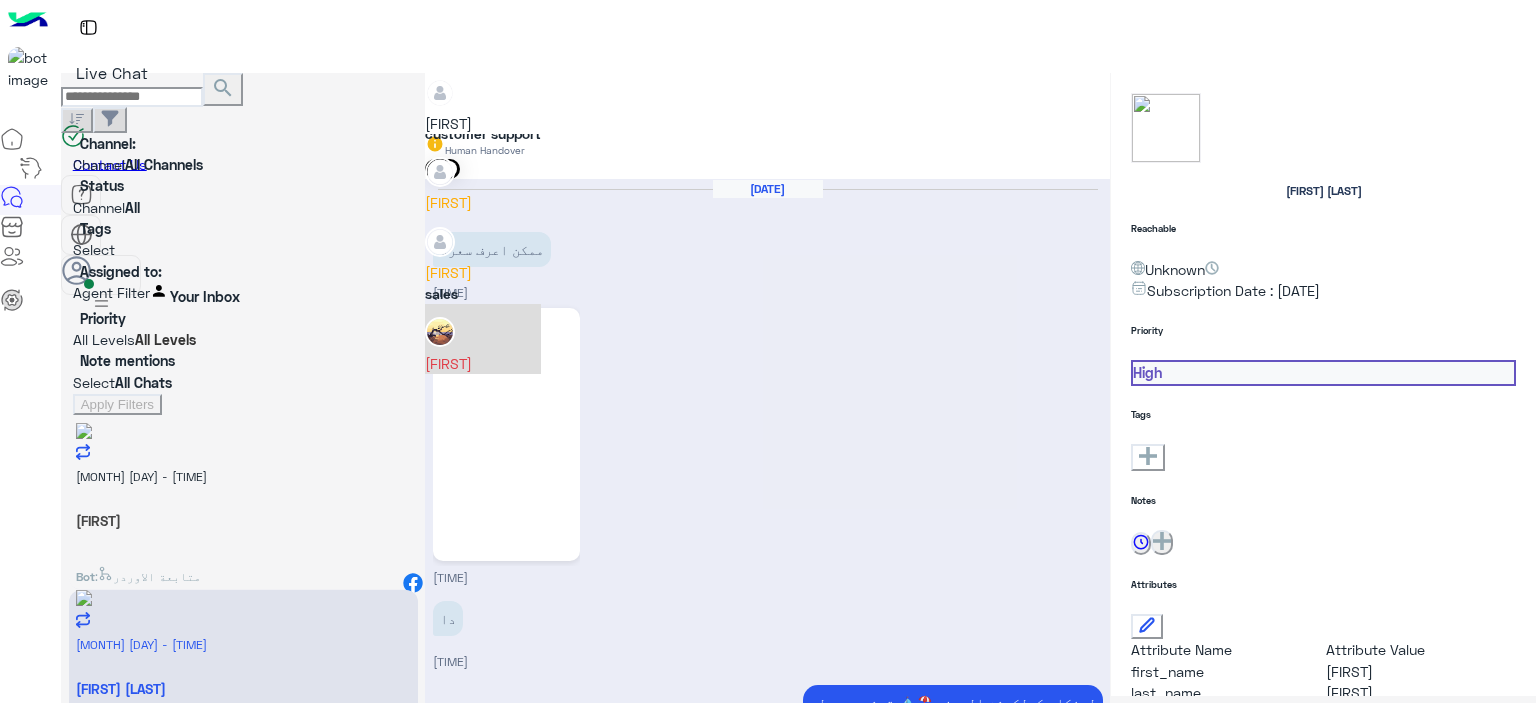 click on "[FIRST]" at bounding box center (483, 363) 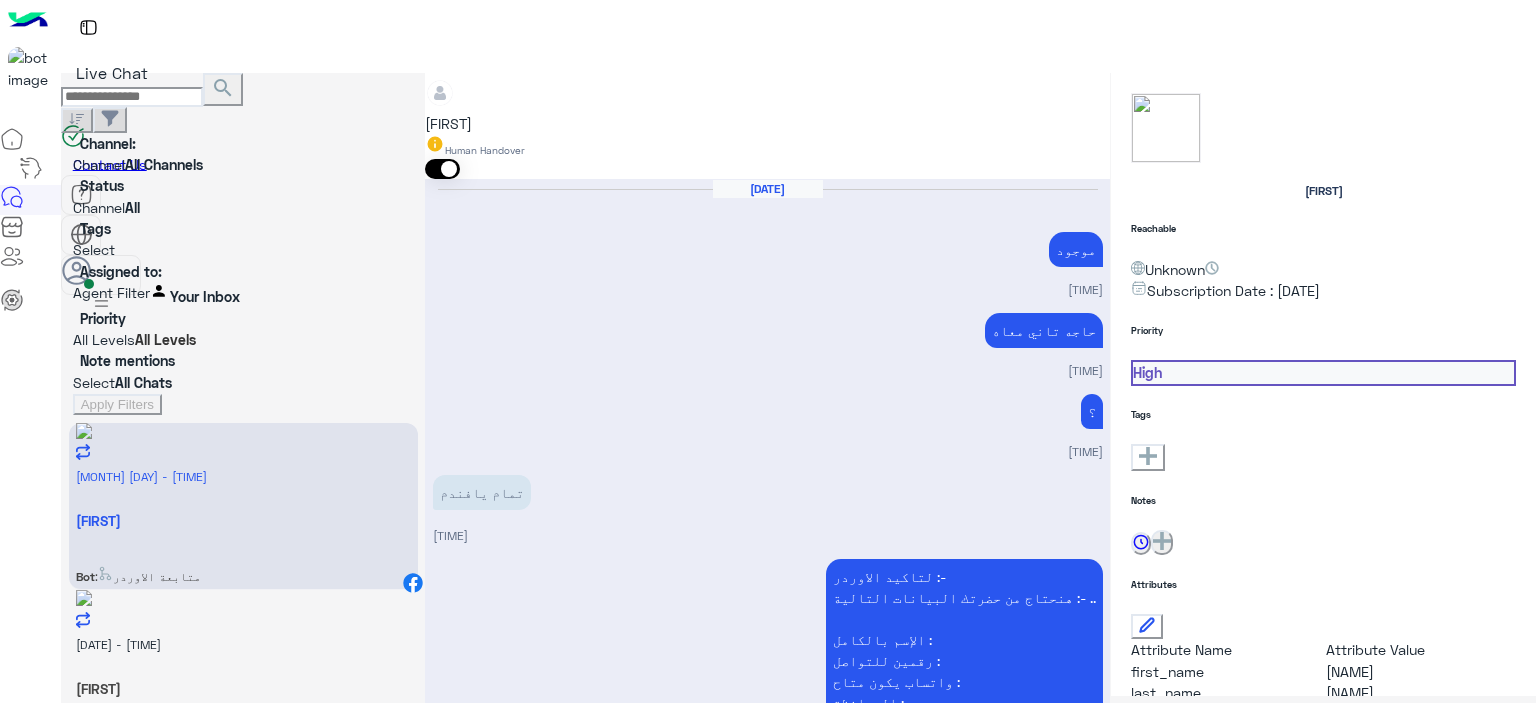 scroll, scrollTop: 1768, scrollLeft: 0, axis: vertical 